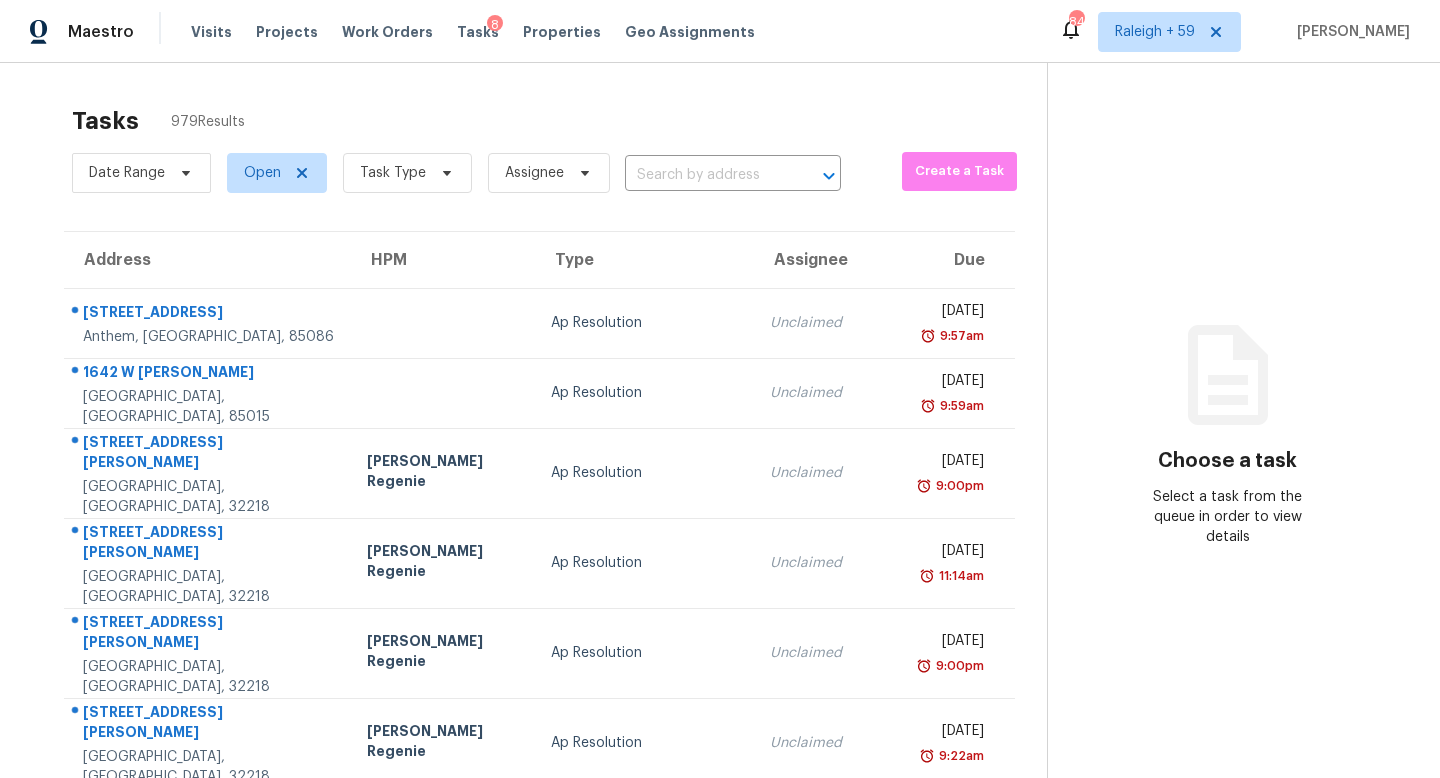 scroll, scrollTop: 0, scrollLeft: 0, axis: both 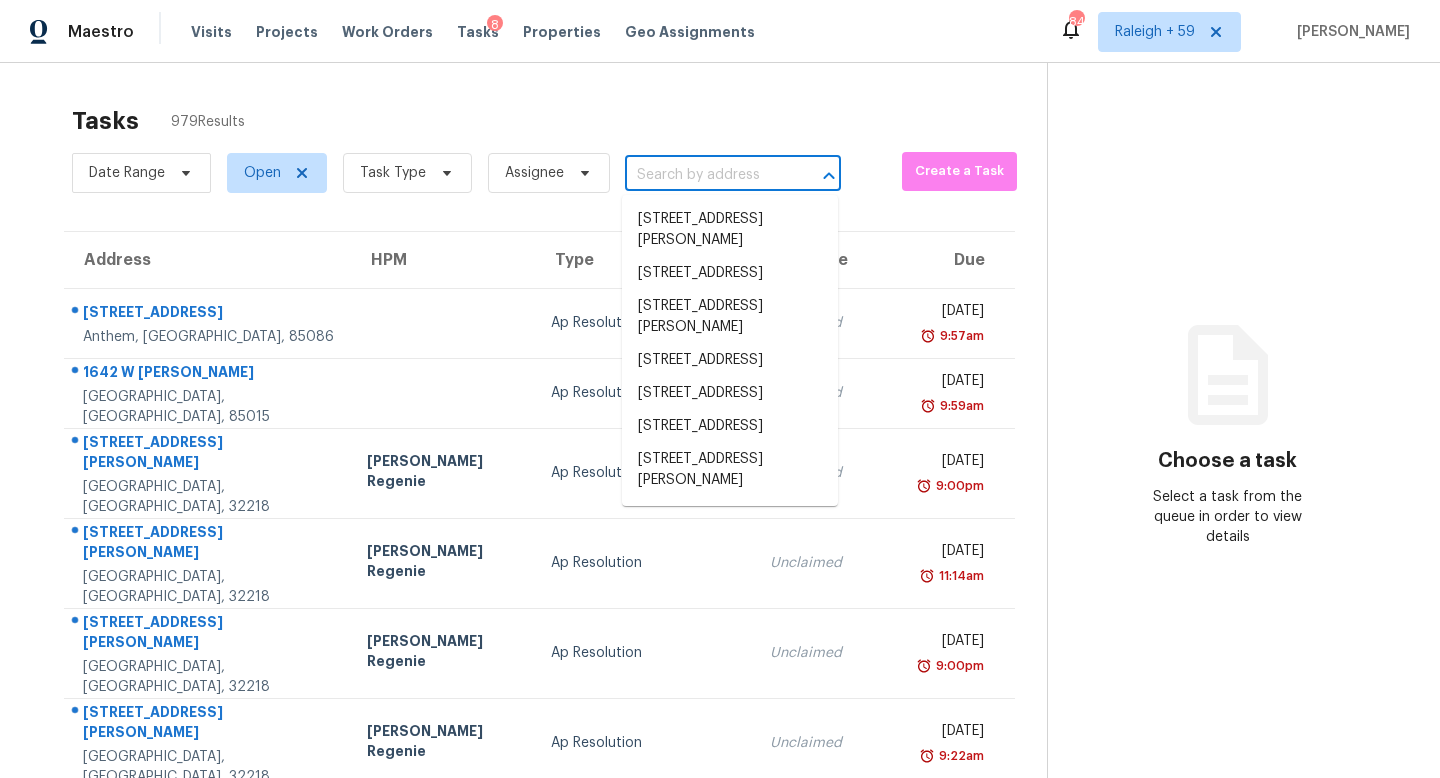 click at bounding box center (705, 175) 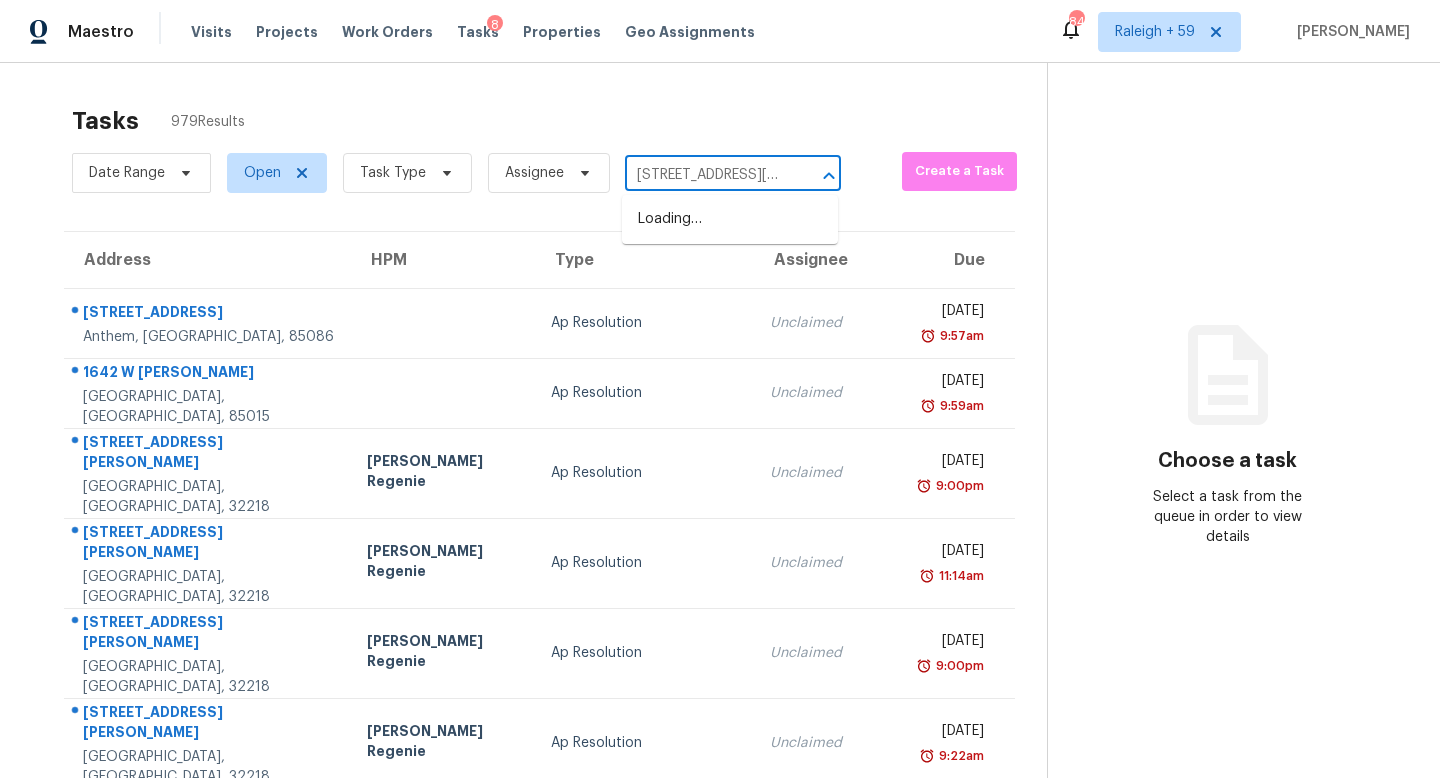 scroll, scrollTop: 0, scrollLeft: 191, axis: horizontal 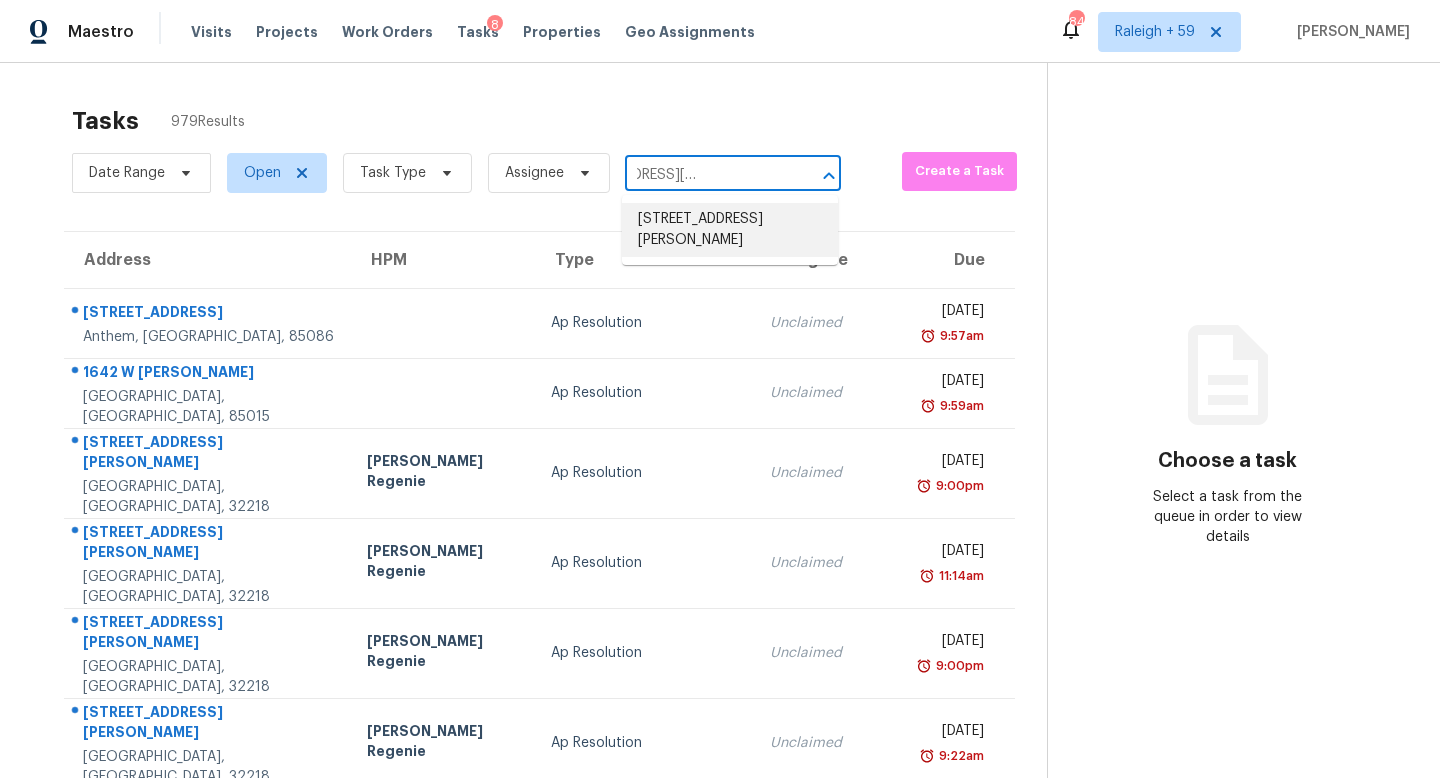 click on "[STREET_ADDRESS][PERSON_NAME]" at bounding box center [730, 230] 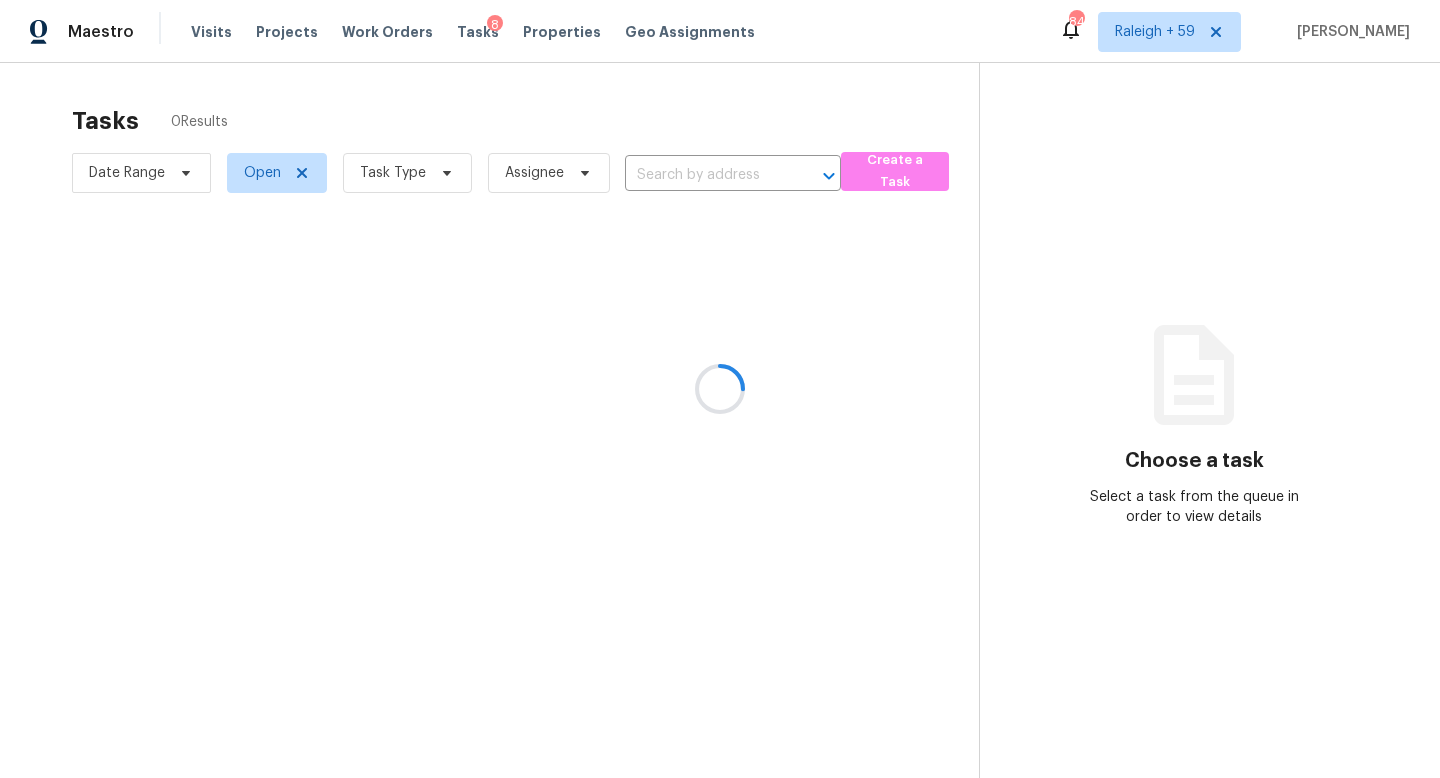 type on "[STREET_ADDRESS][PERSON_NAME]" 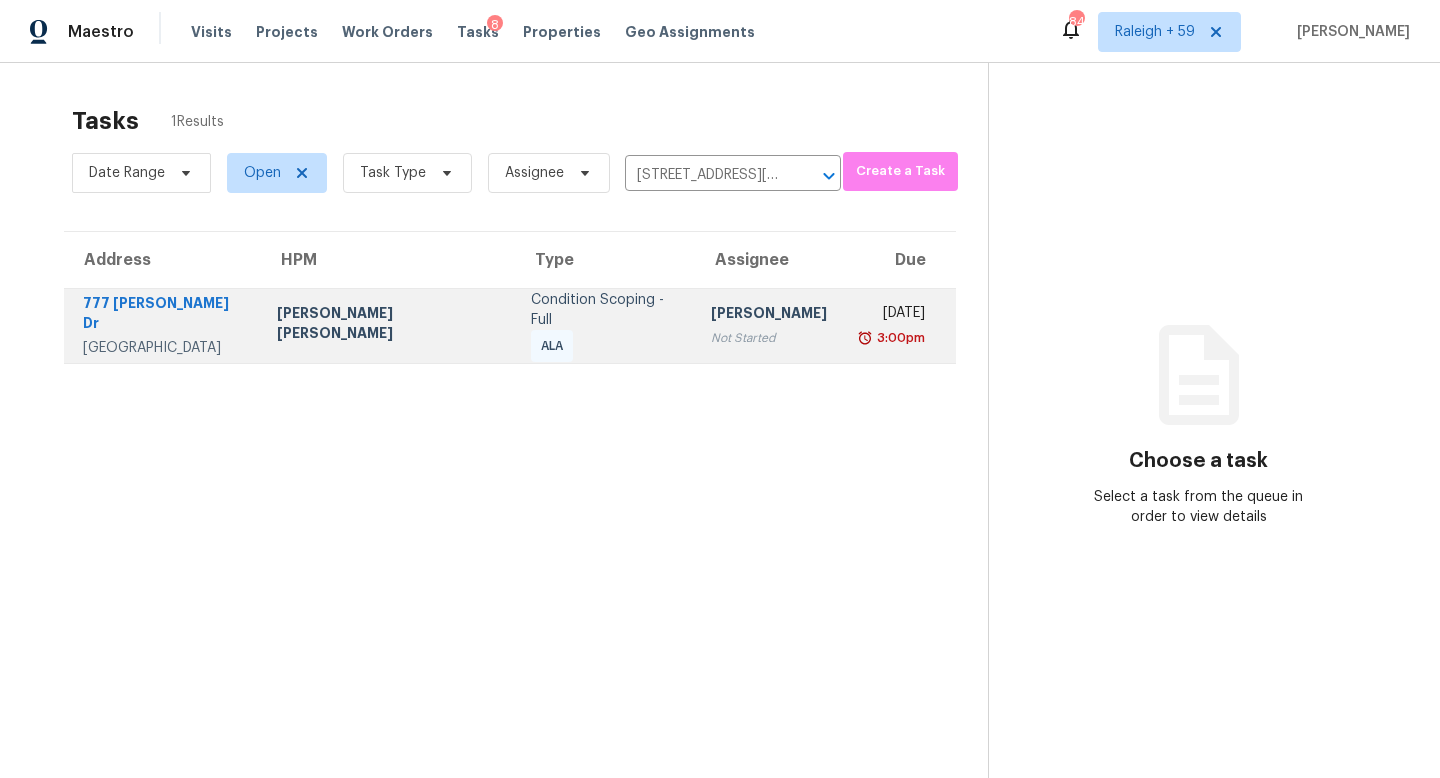 click on "[PERSON_NAME]" at bounding box center [769, 315] 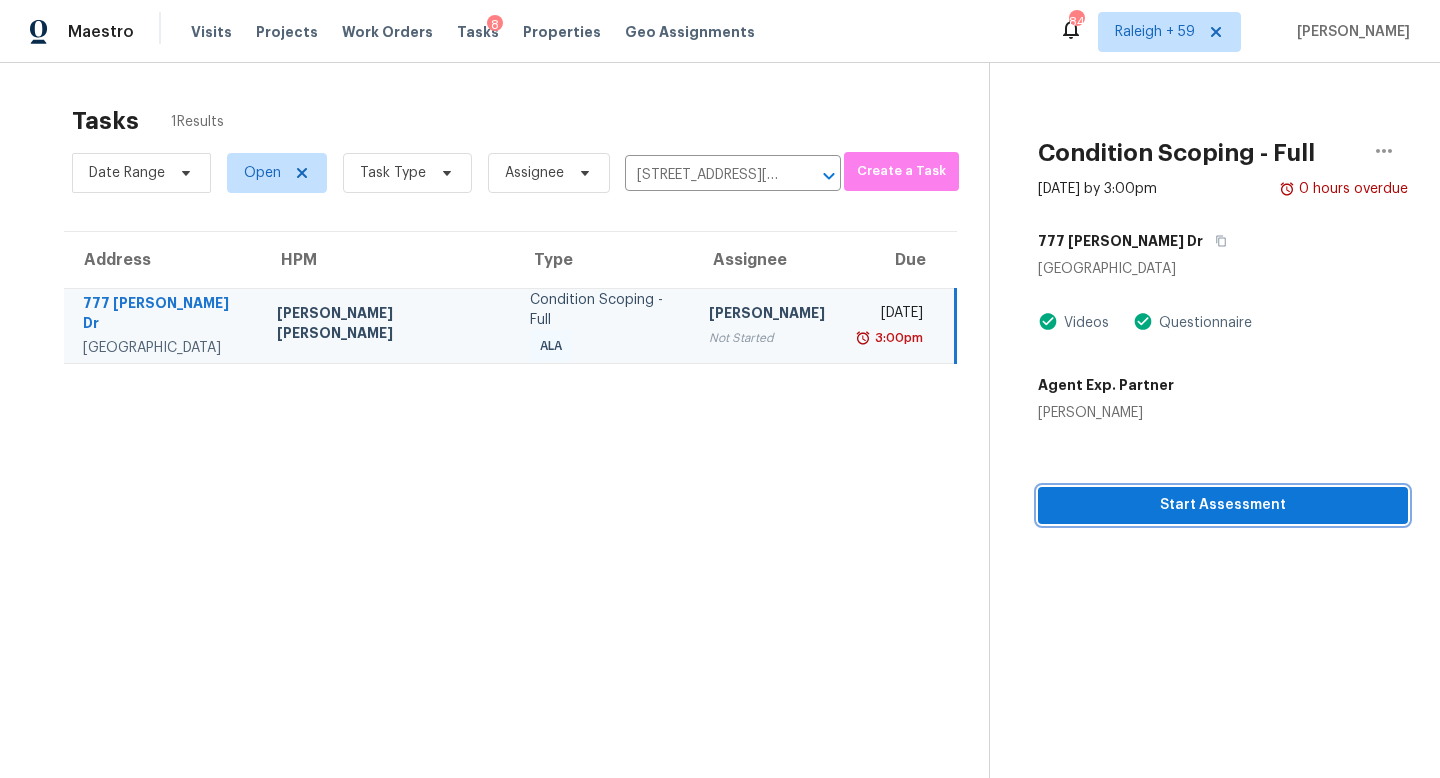 click on "Start Assessment" at bounding box center [1223, 505] 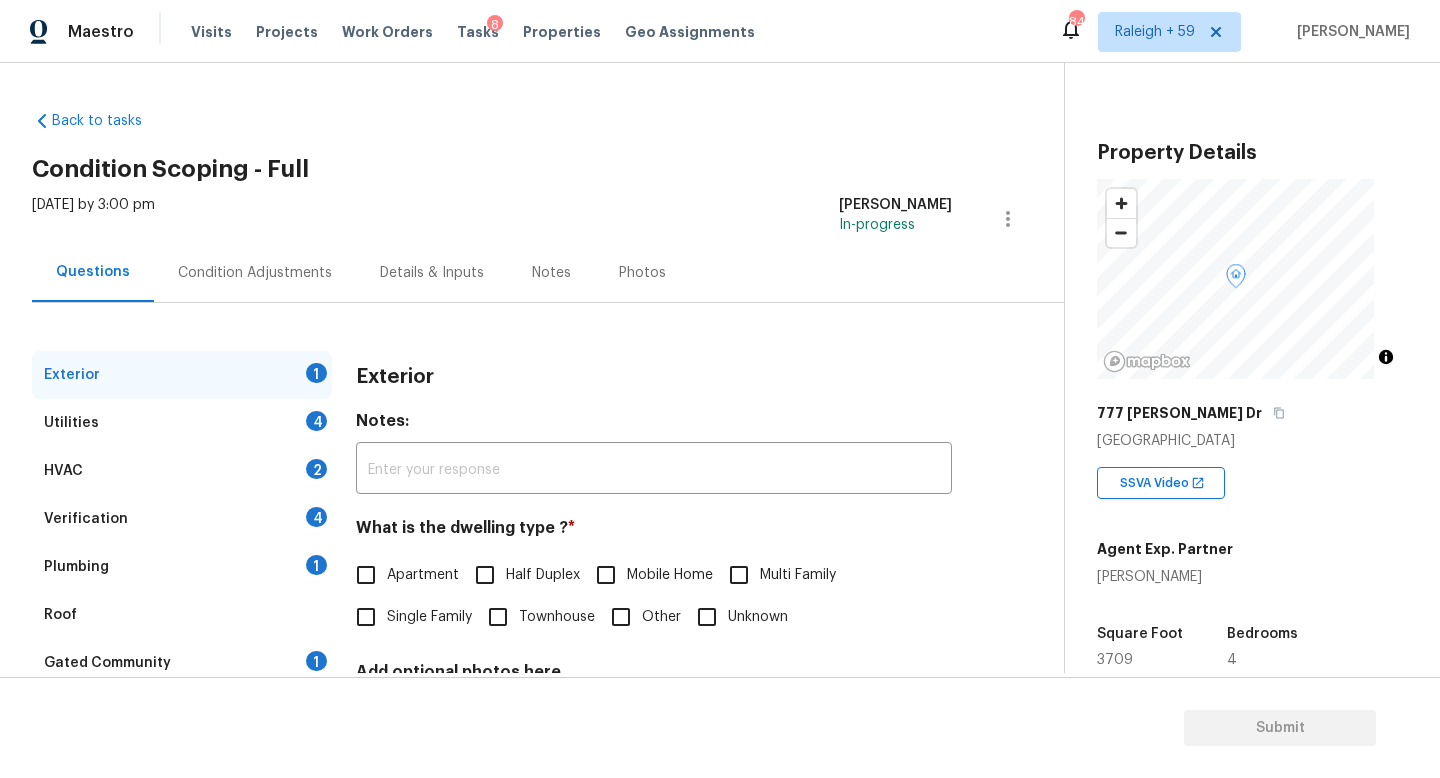 click on "Single Family" at bounding box center [429, 617] 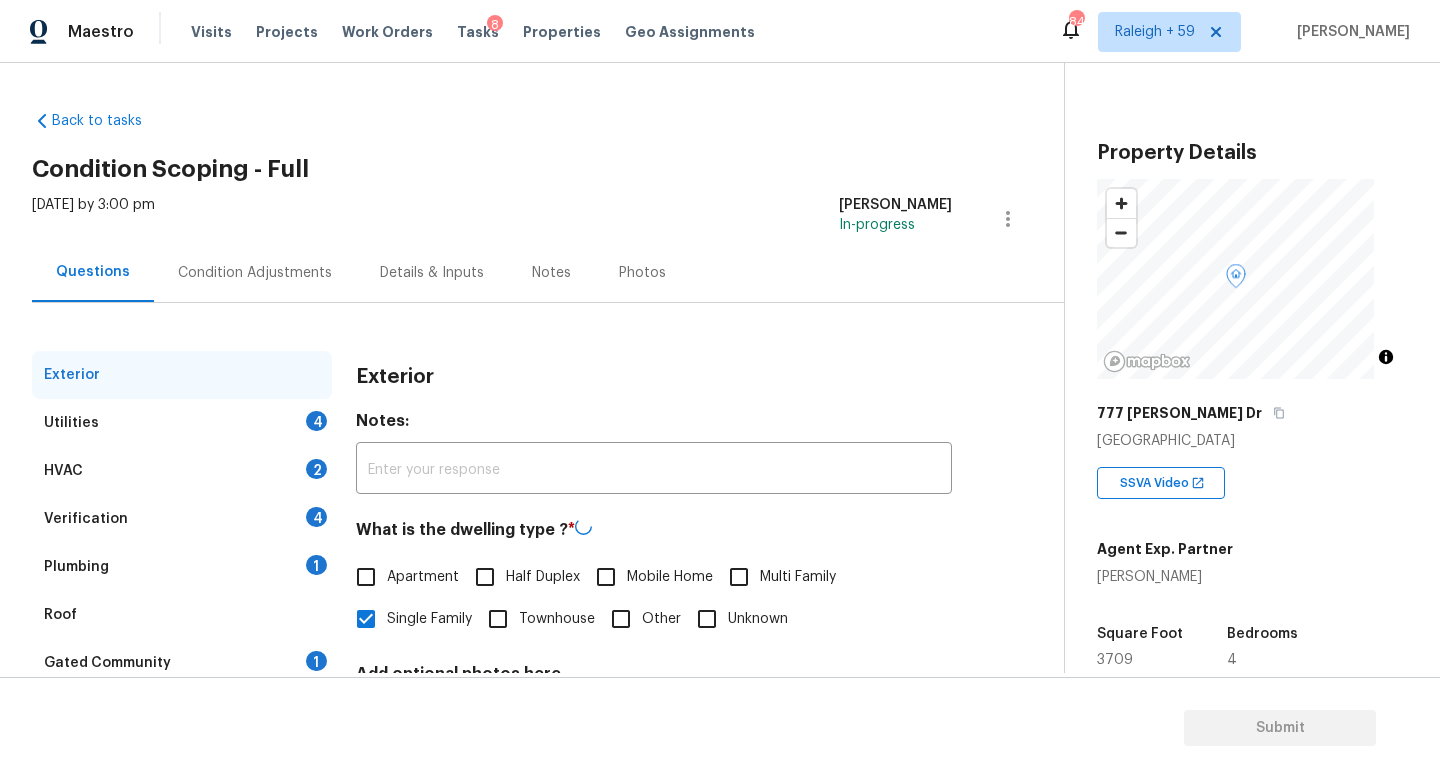 click on "Plumbing 1" at bounding box center (182, 567) 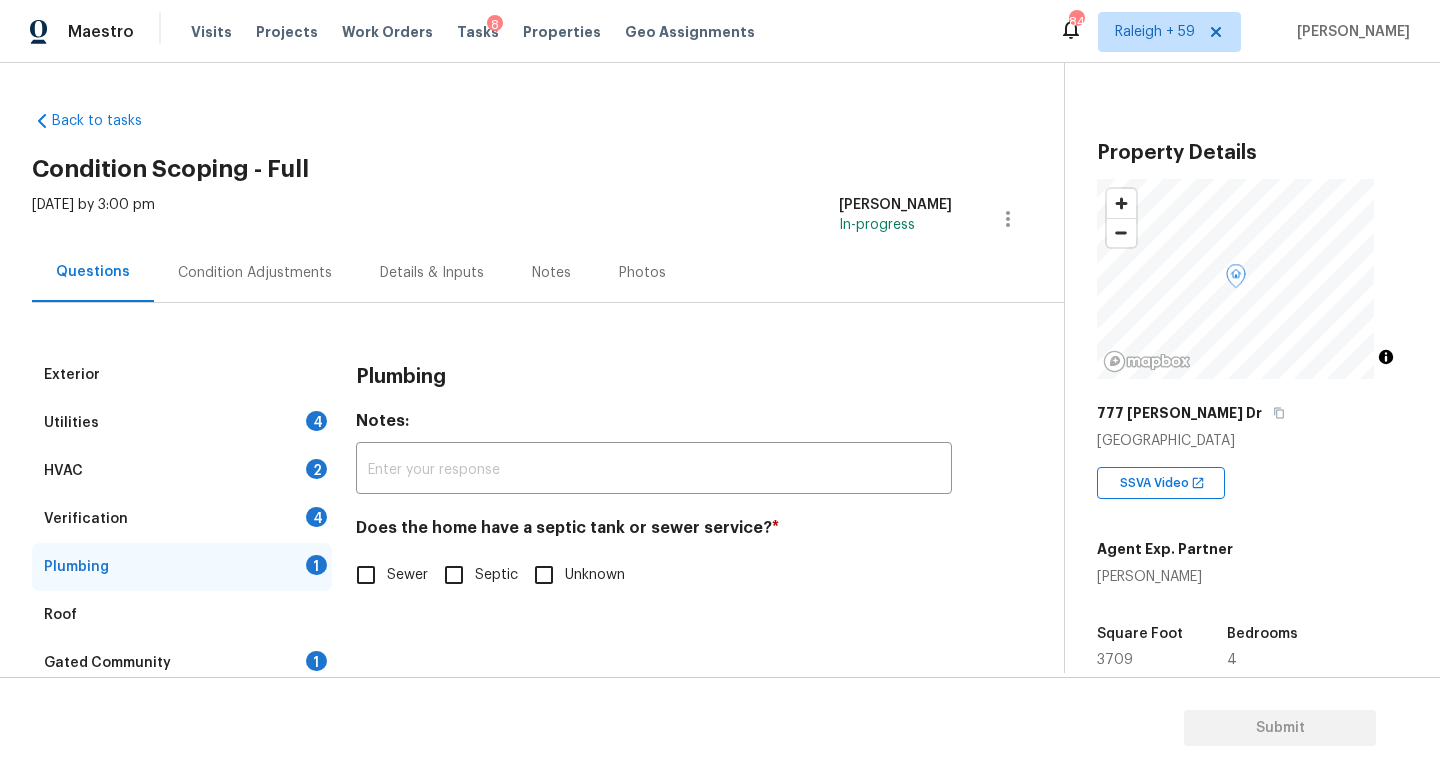 click on "4" at bounding box center (316, 517) 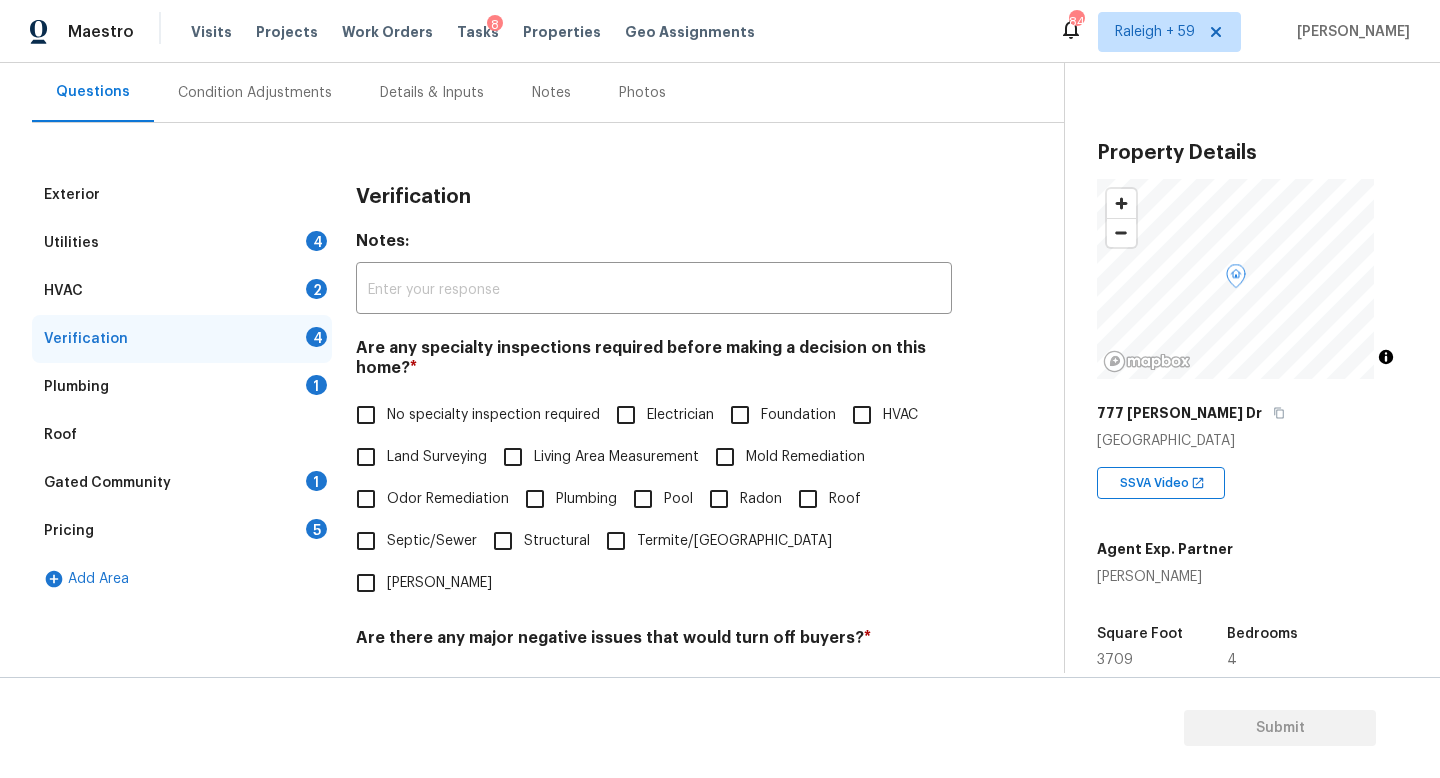 click on "No specialty inspection required" at bounding box center [493, 415] 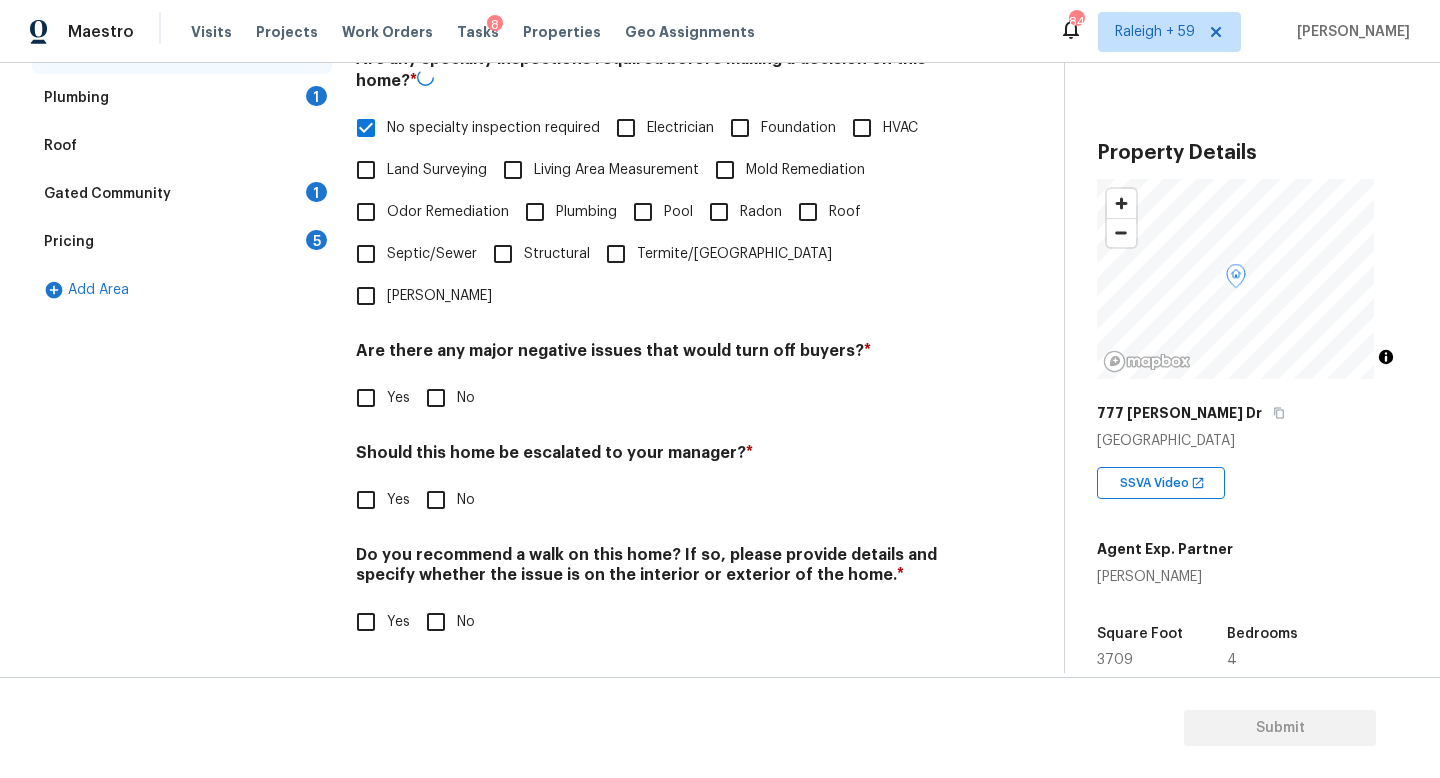 scroll, scrollTop: 482, scrollLeft: 0, axis: vertical 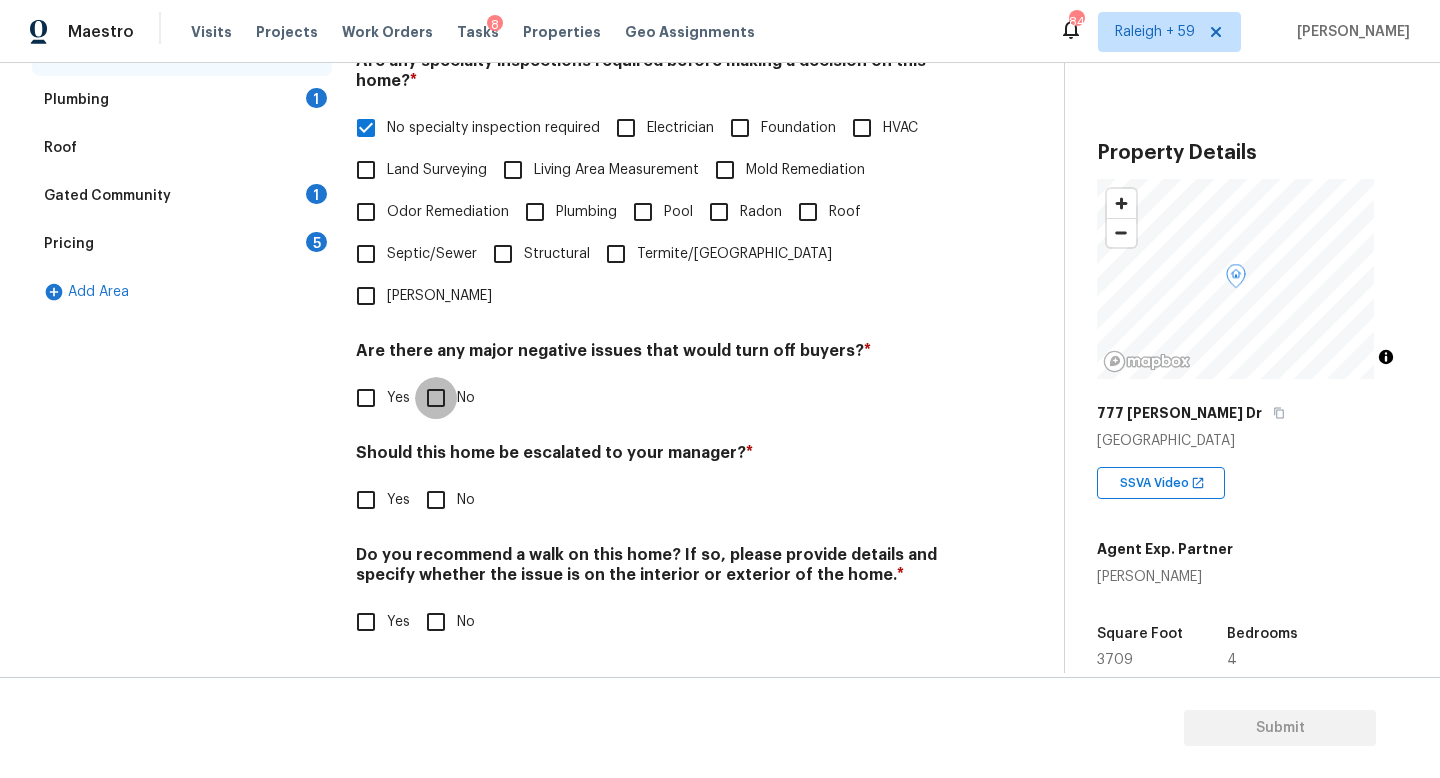 click on "No" at bounding box center [436, 398] 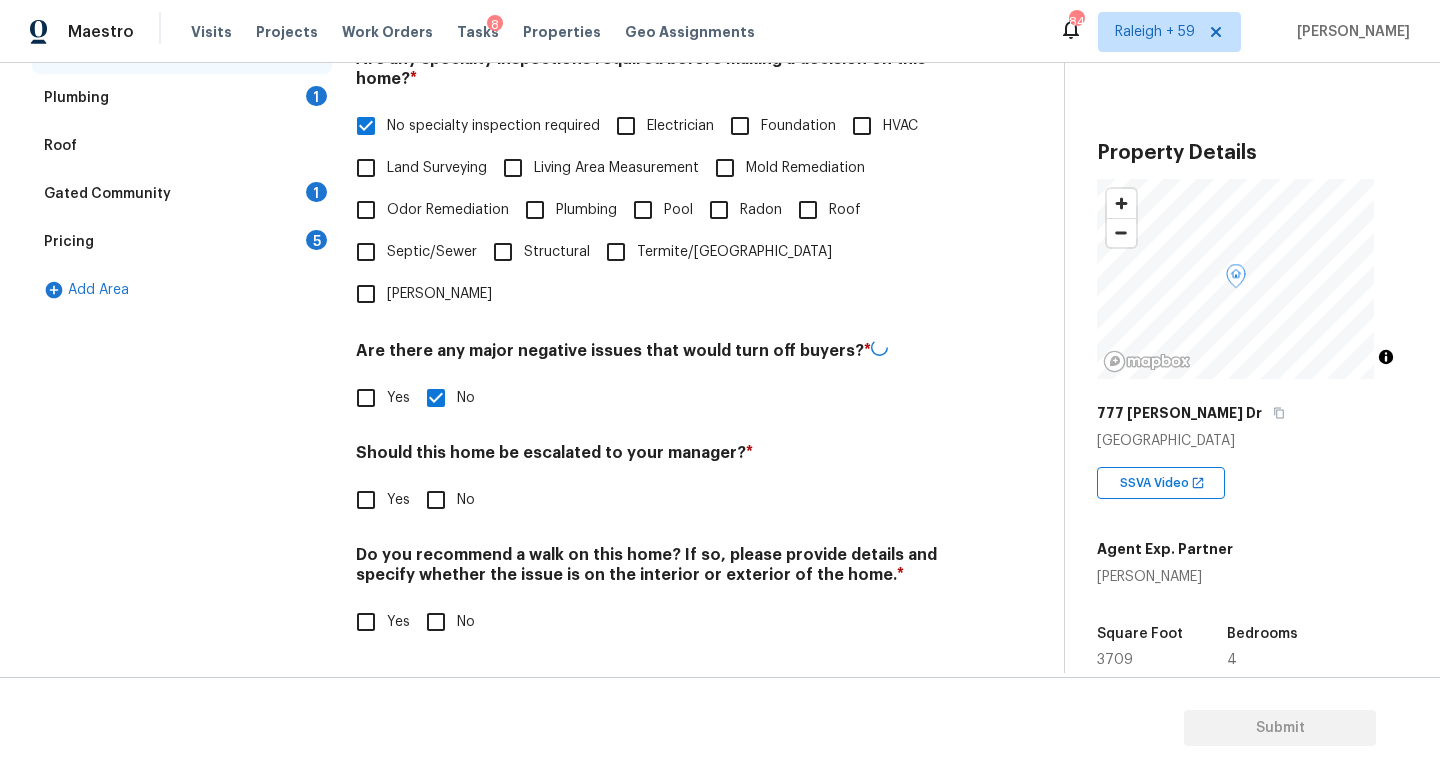 click on "Yes" at bounding box center [366, 500] 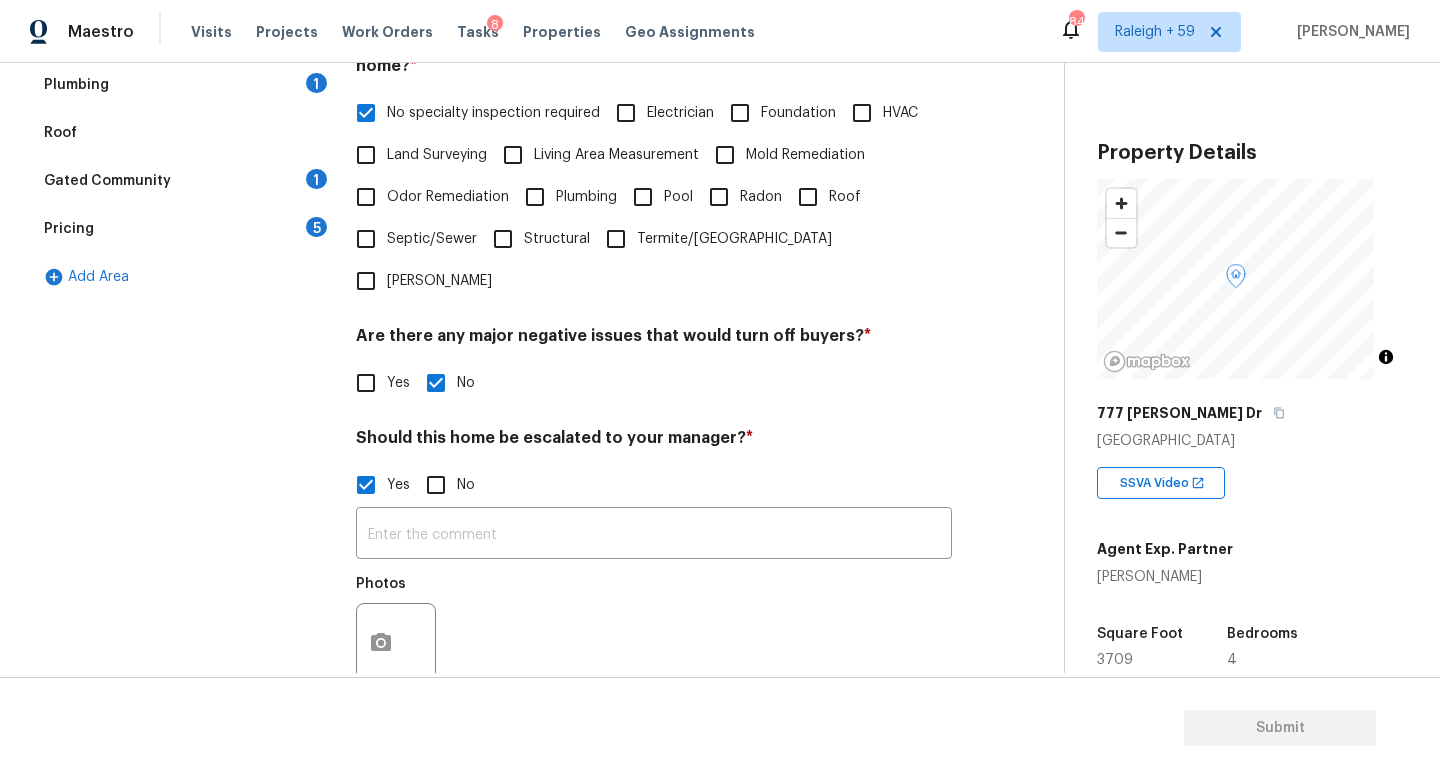 click on "Yes" at bounding box center (366, 485) 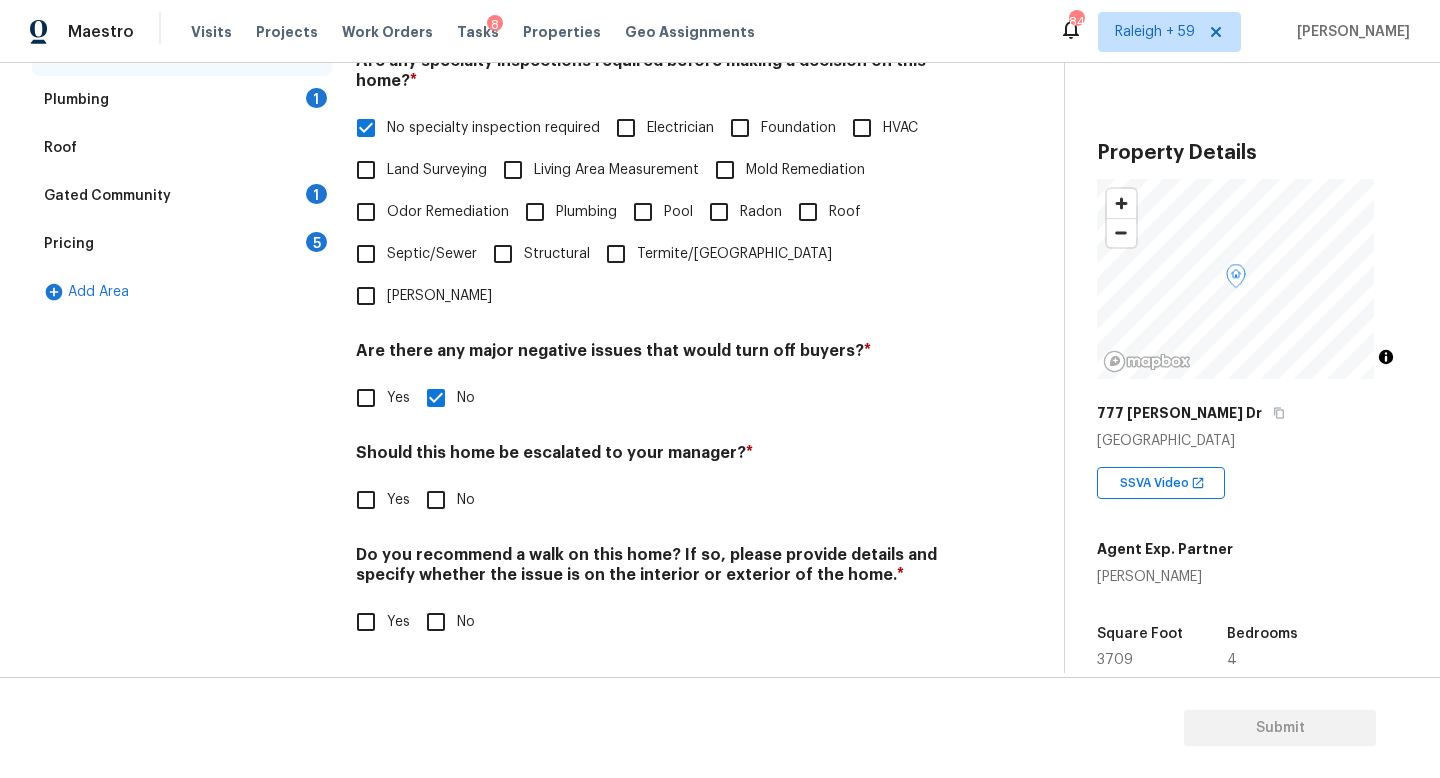 click on "Yes" at bounding box center (377, 500) 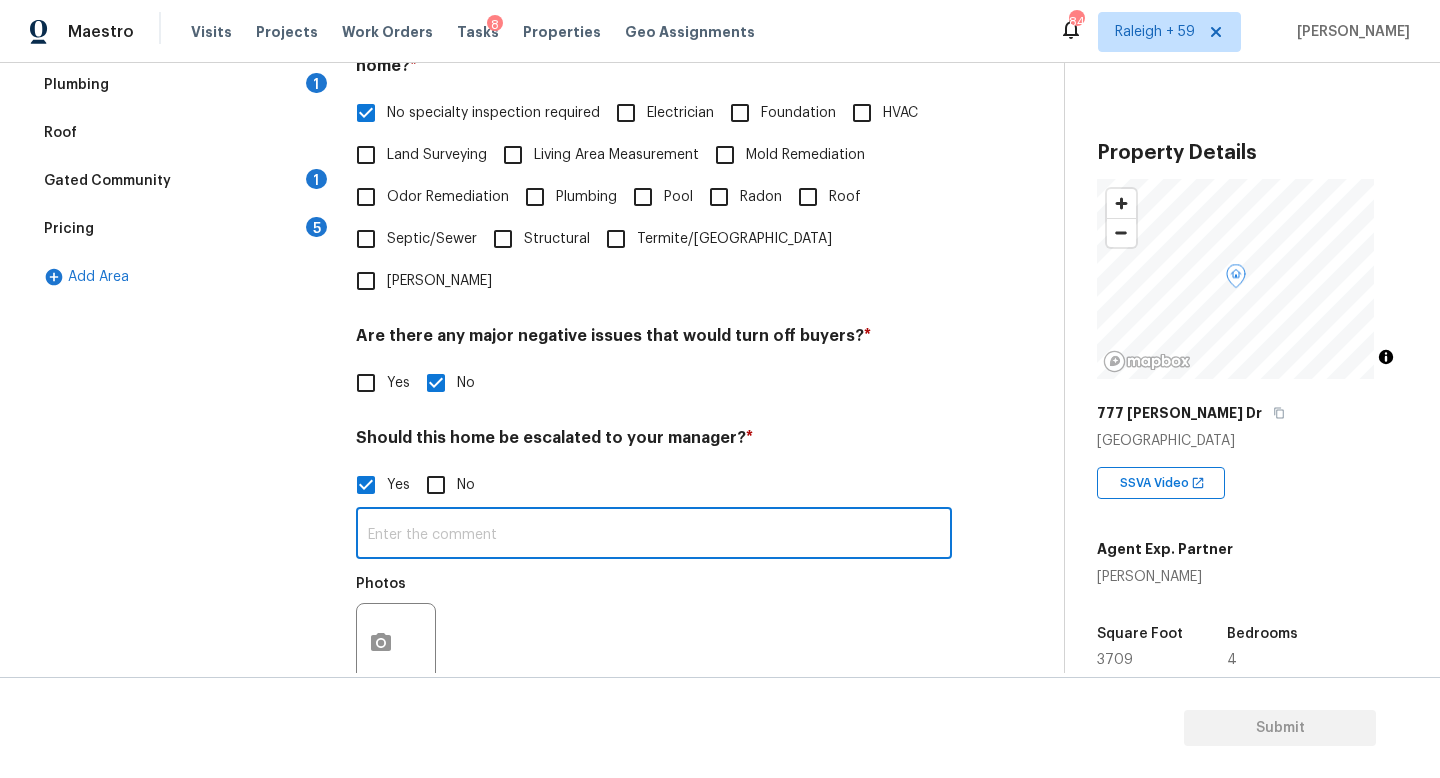 click at bounding box center [654, 535] 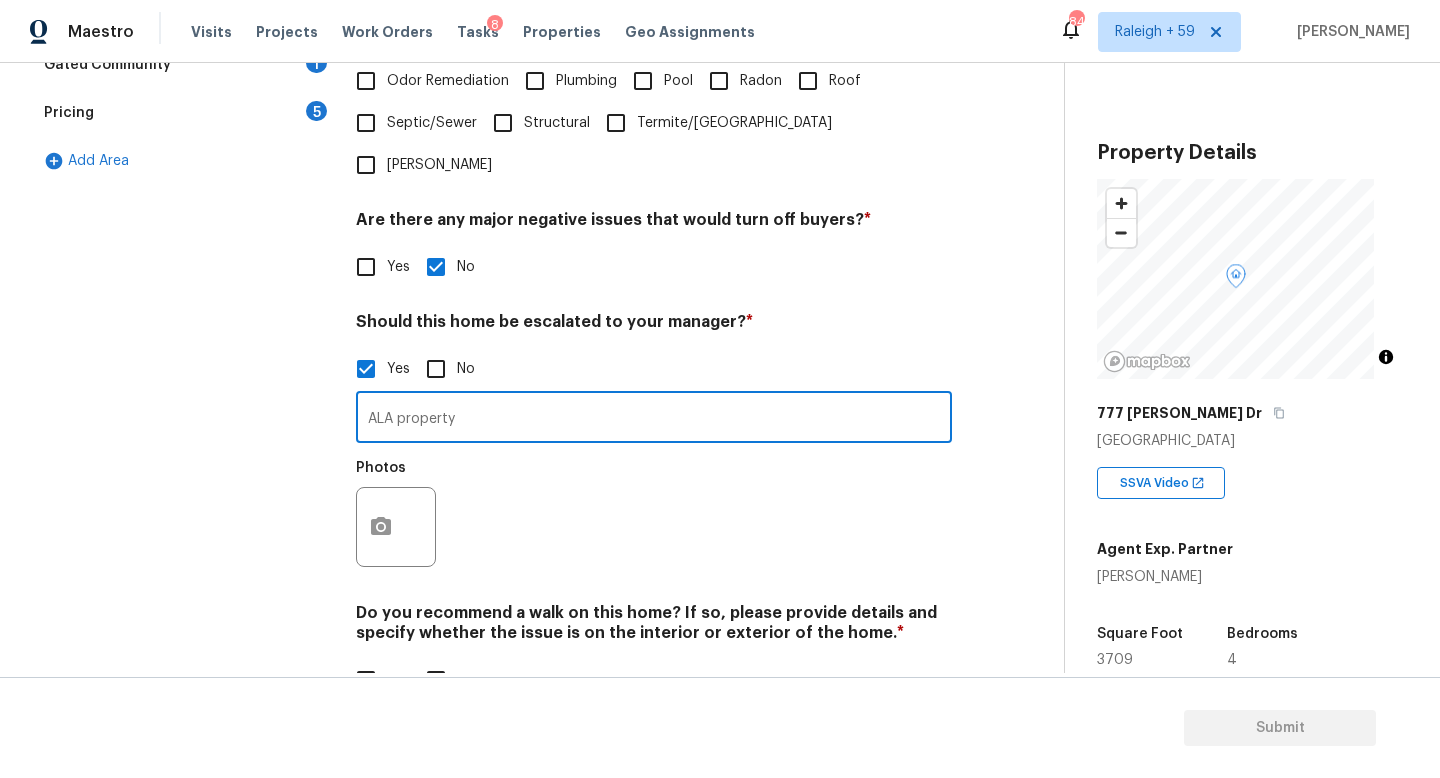 scroll, scrollTop: 672, scrollLeft: 0, axis: vertical 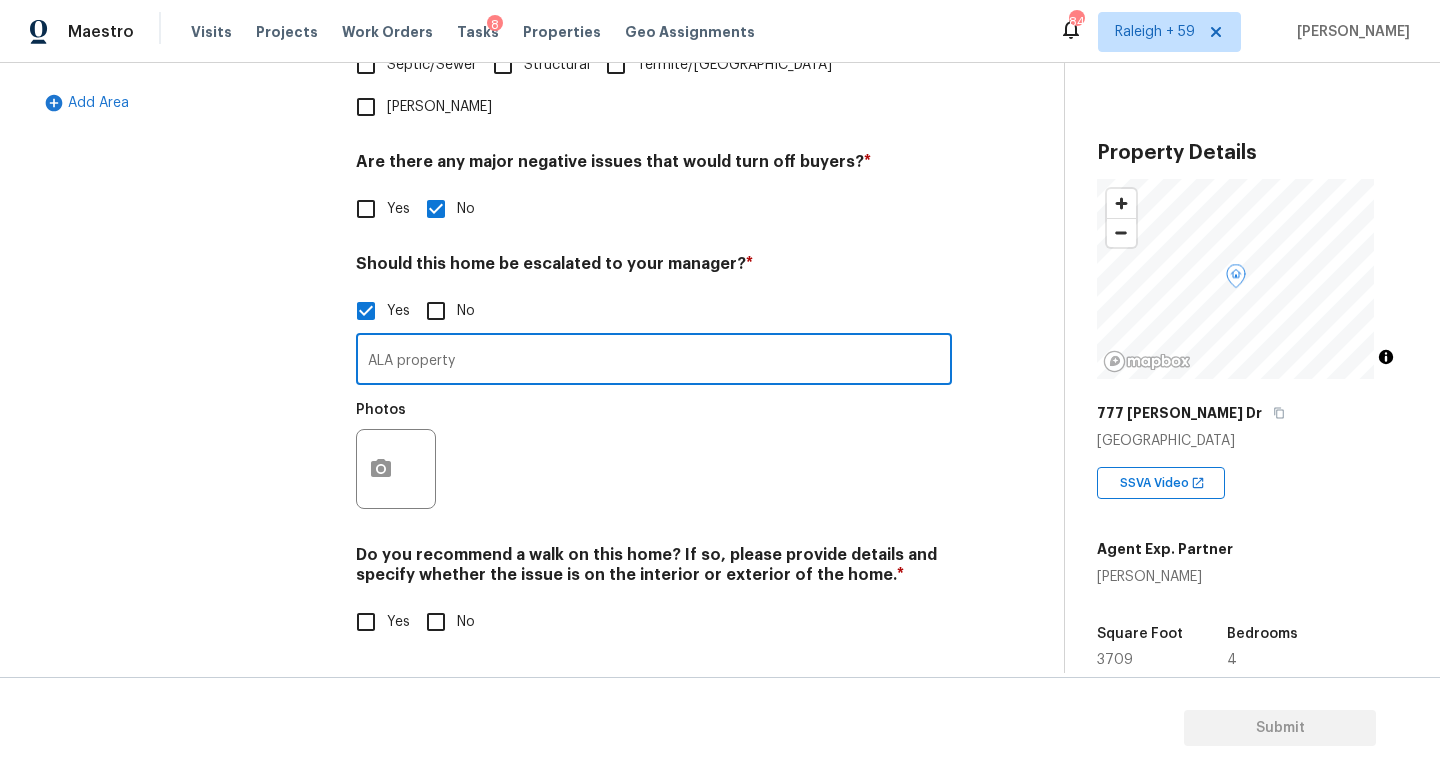 type on "ALA property" 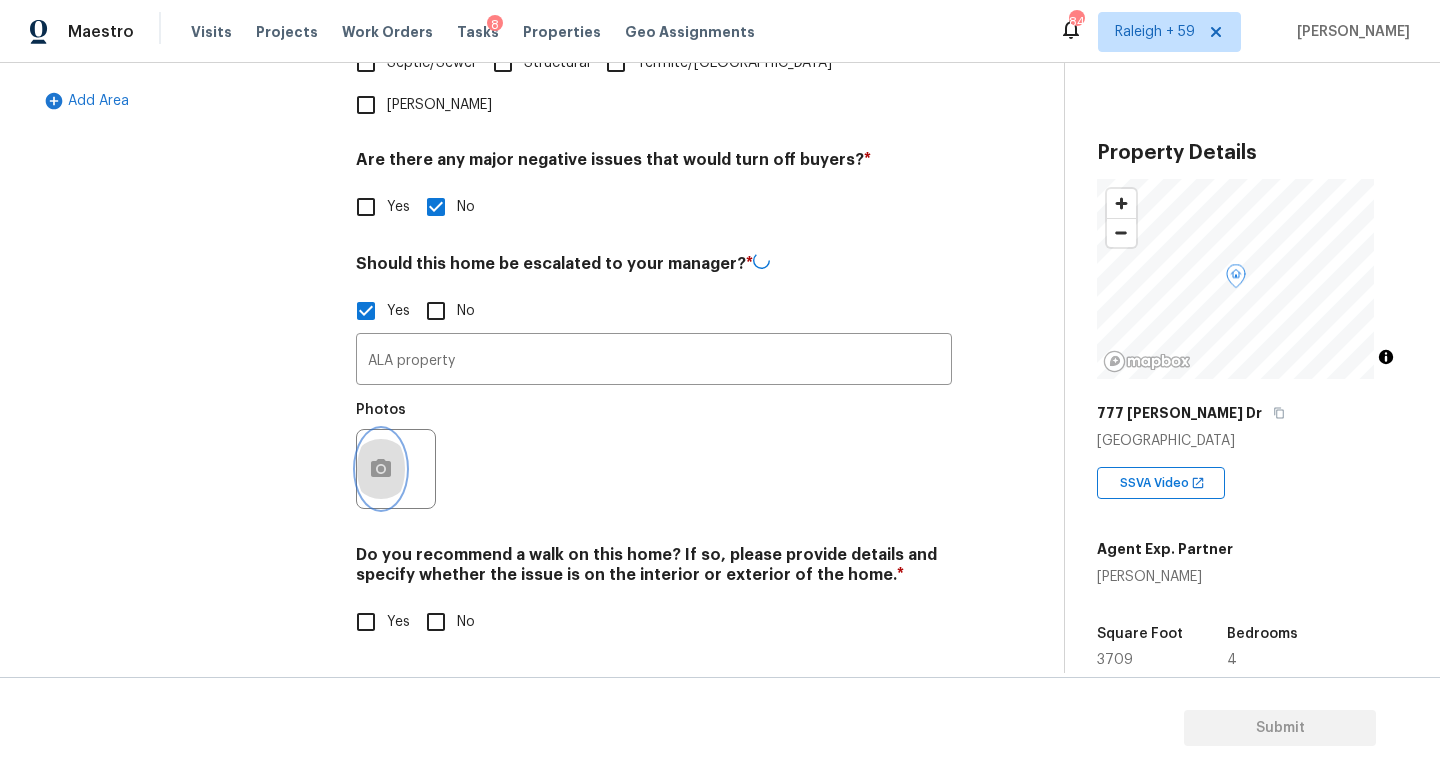 click 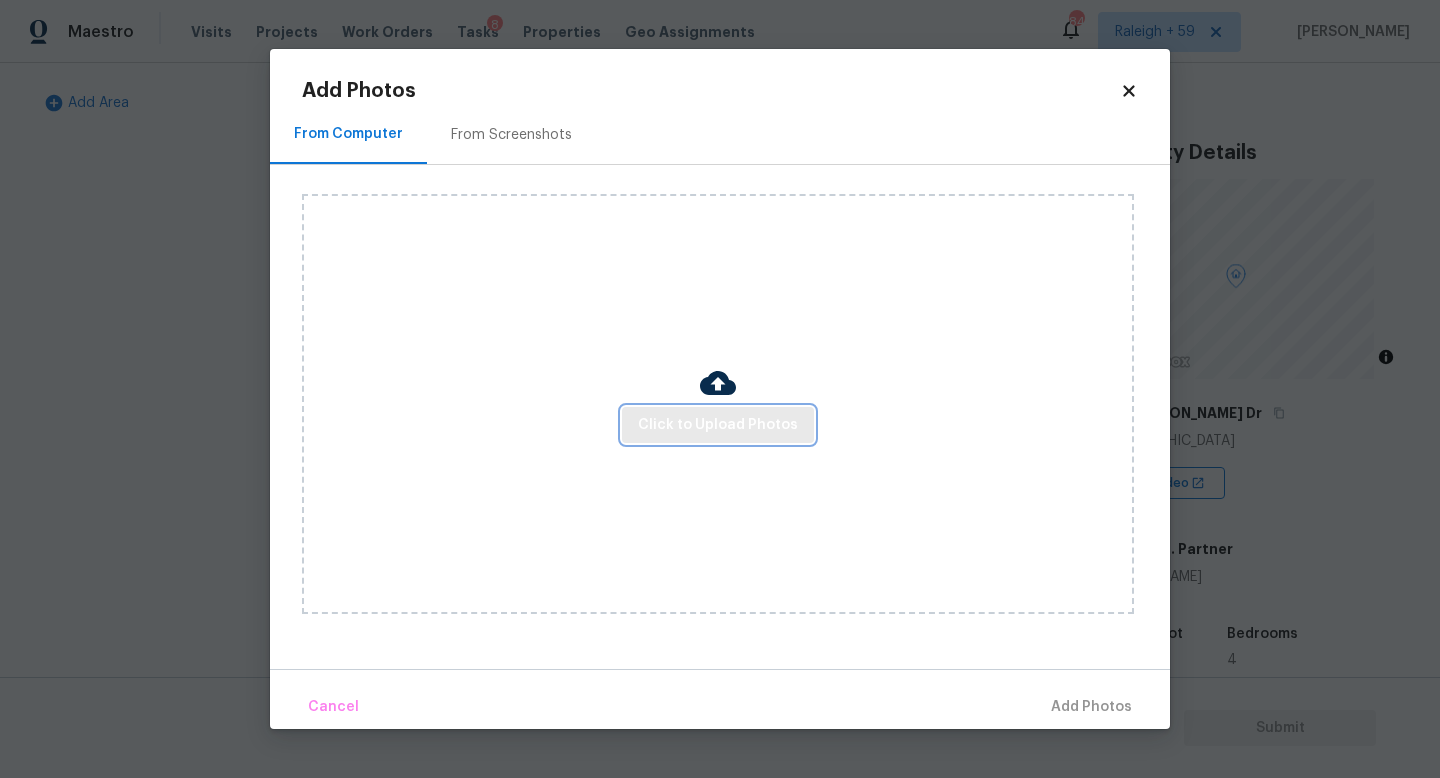 click on "Click to Upload Photos" at bounding box center (718, 425) 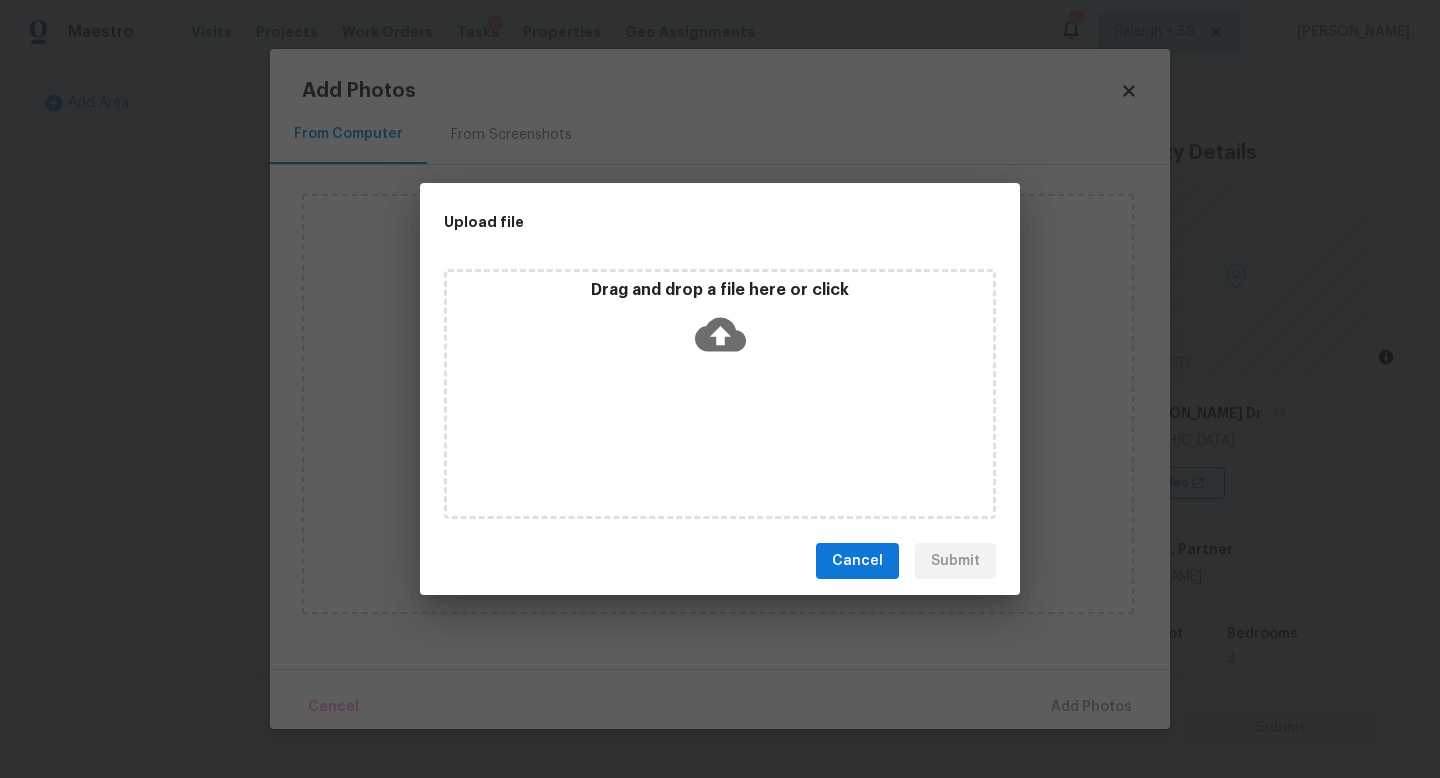 click on "Drag and drop a file here or click" at bounding box center [720, 394] 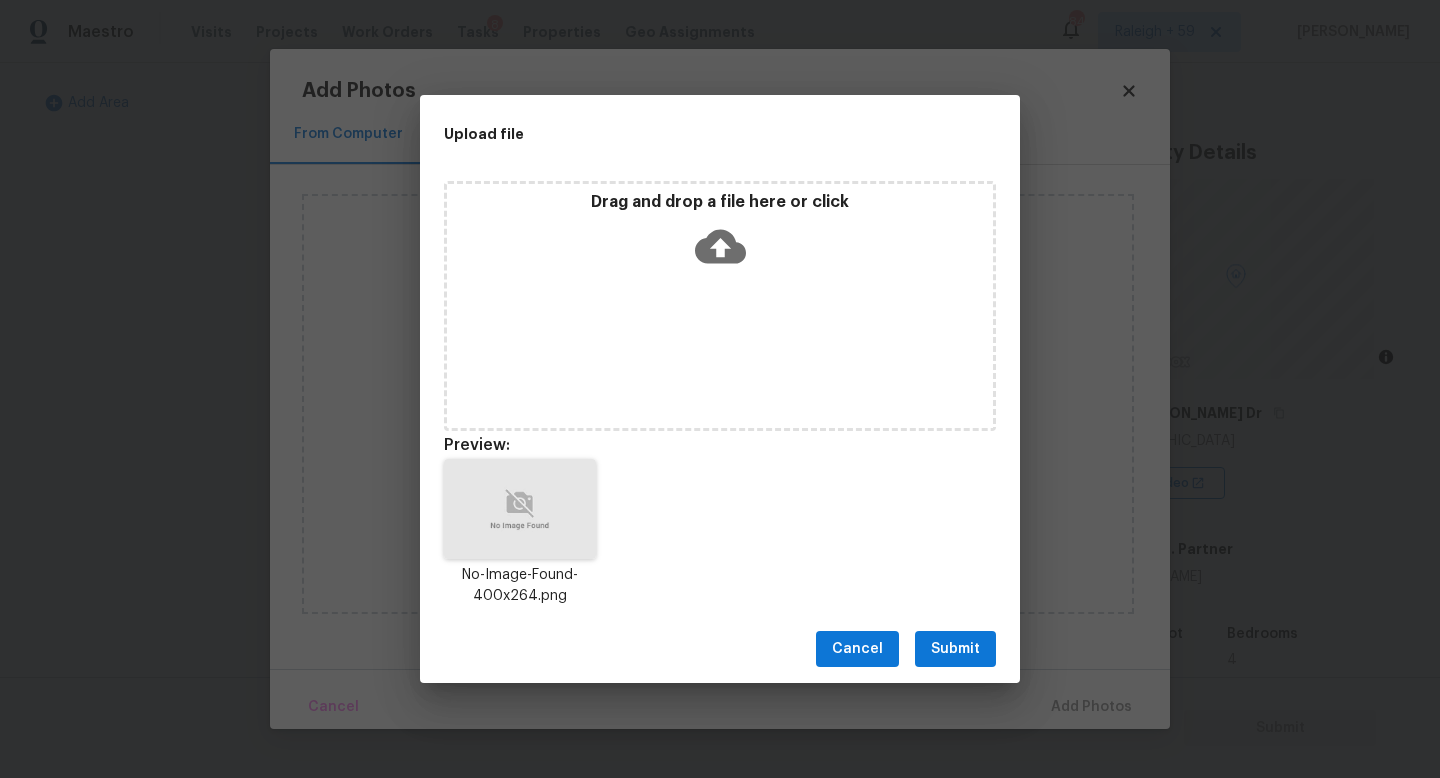 click on "Submit" at bounding box center (955, 649) 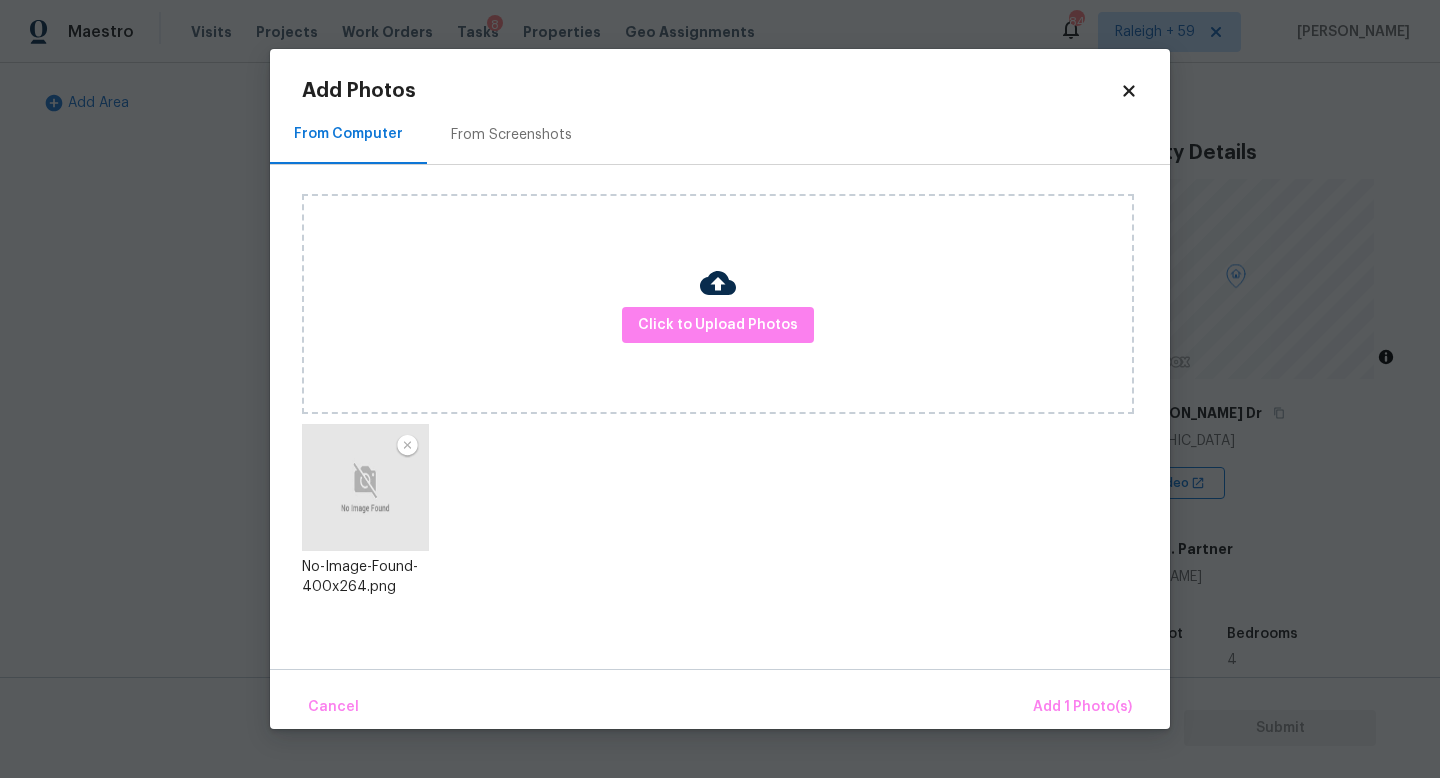 click on "Cancel Add 1 Photo(s)" at bounding box center [720, 699] 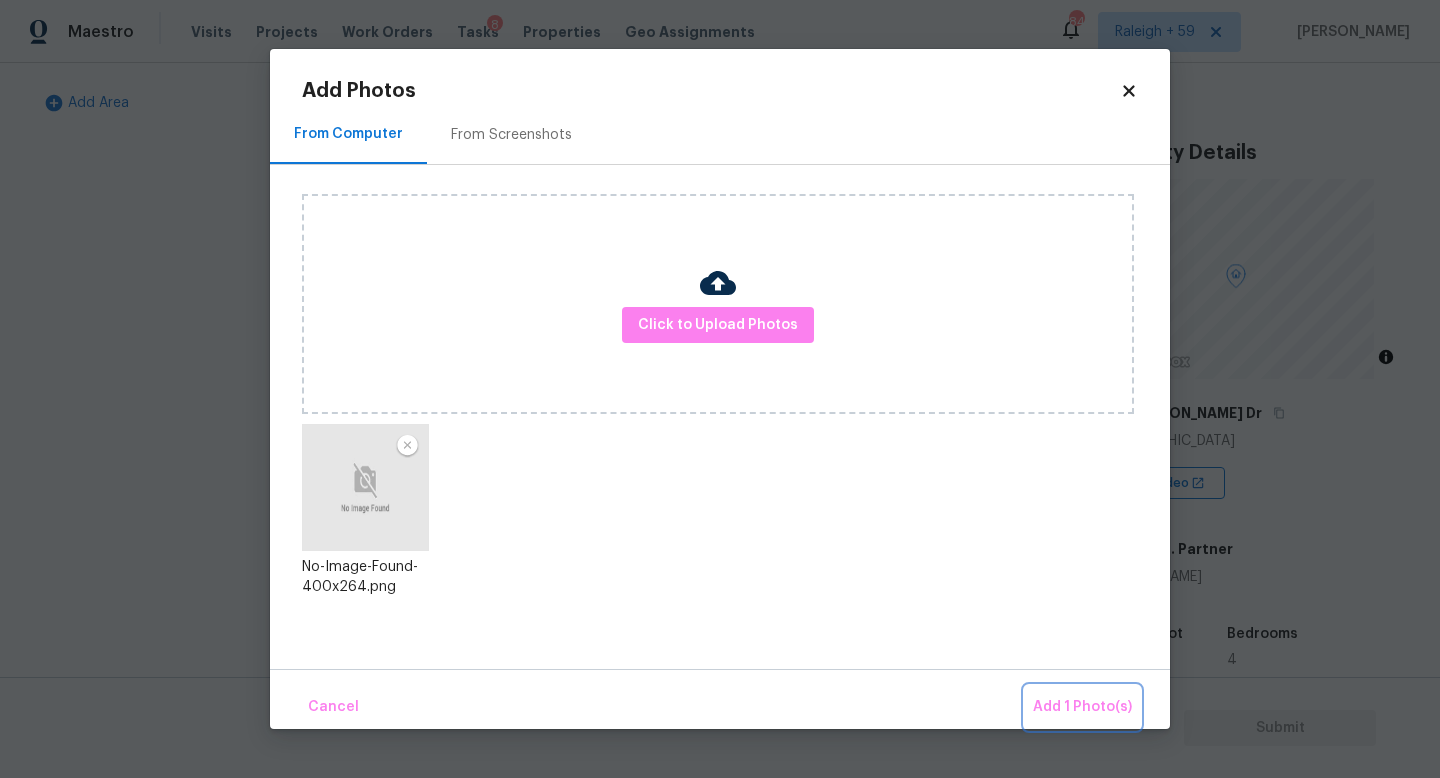 click on "Add 1 Photo(s)" at bounding box center [1082, 707] 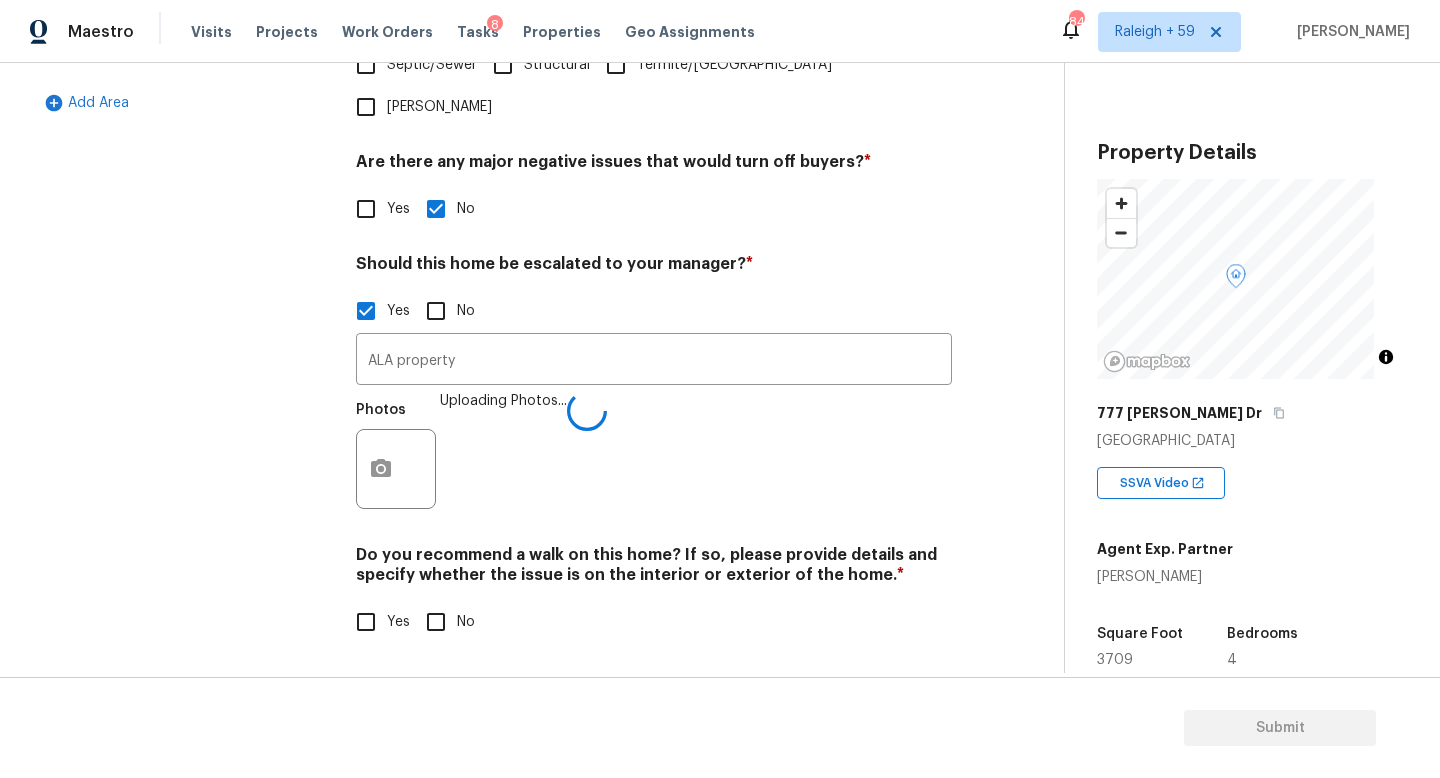 click on "No" at bounding box center [436, 622] 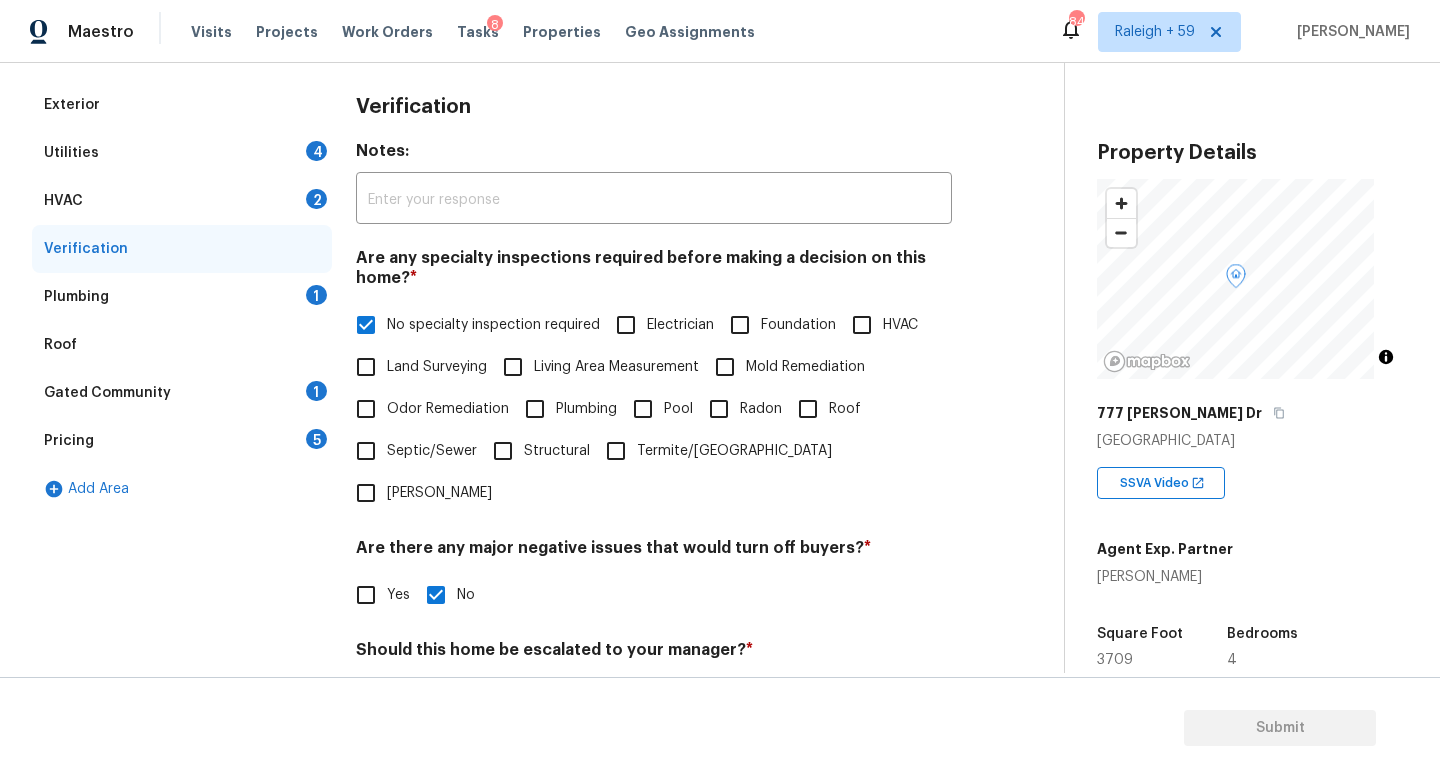 click on "Plumbing 1" at bounding box center (182, 297) 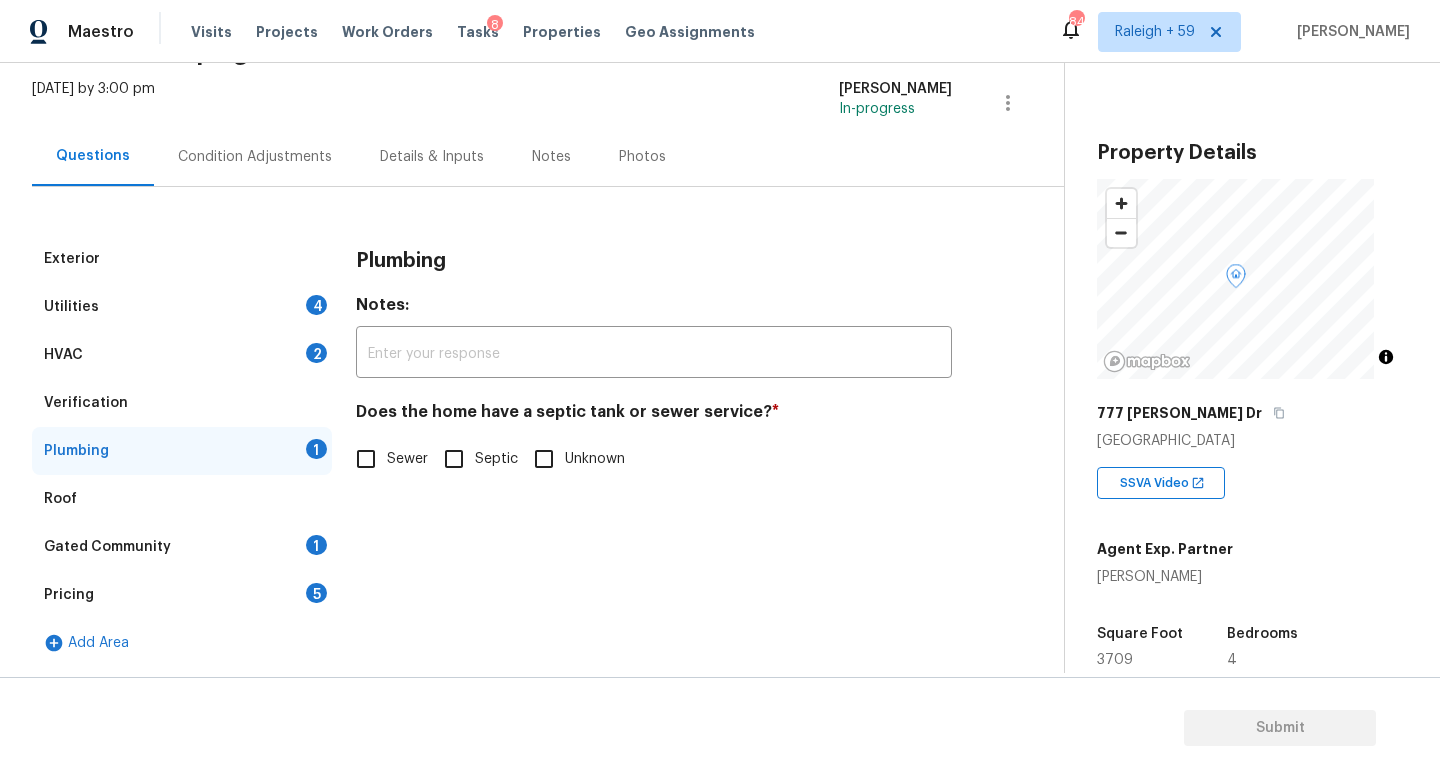 drag, startPoint x: 381, startPoint y: 441, endPoint x: 411, endPoint y: 418, distance: 37.802116 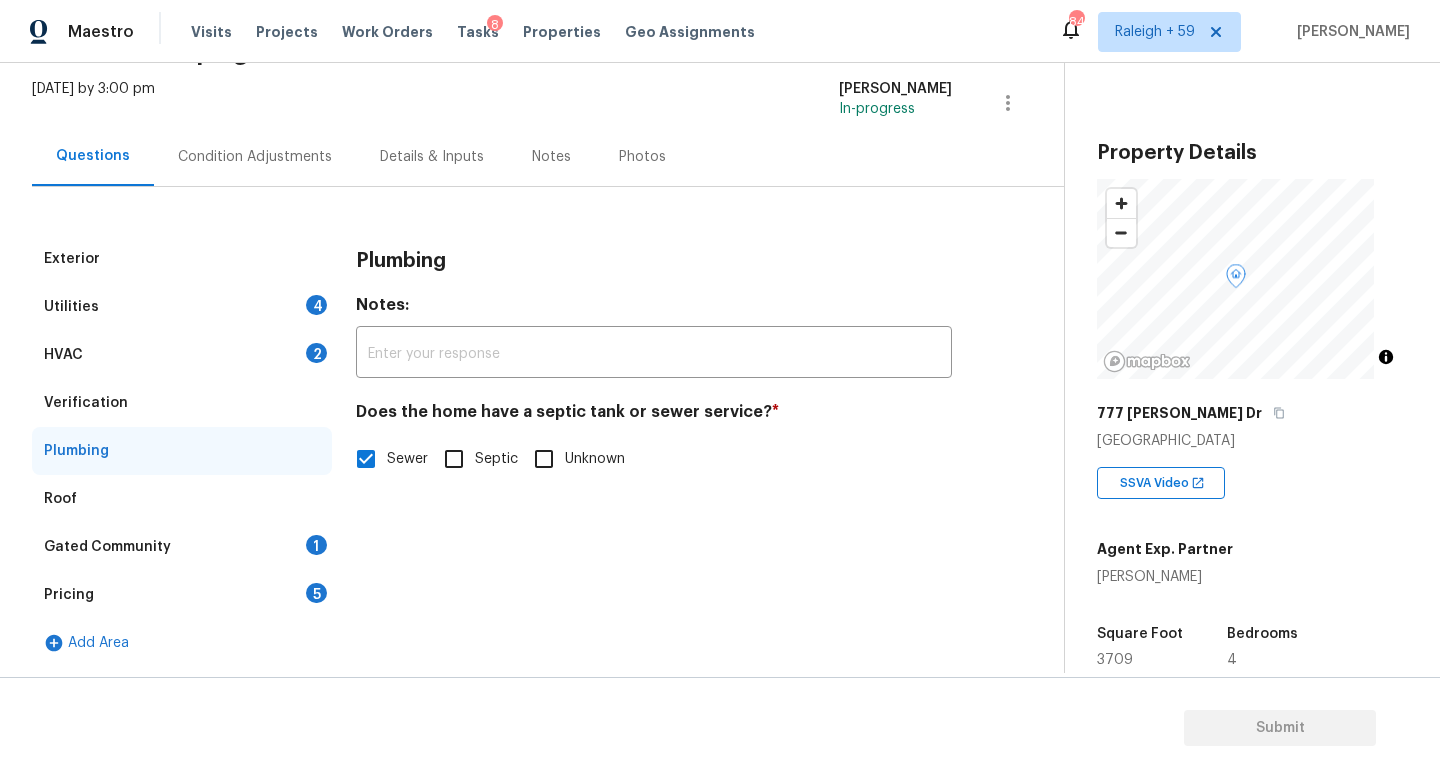 click on "Septic" at bounding box center (496, 459) 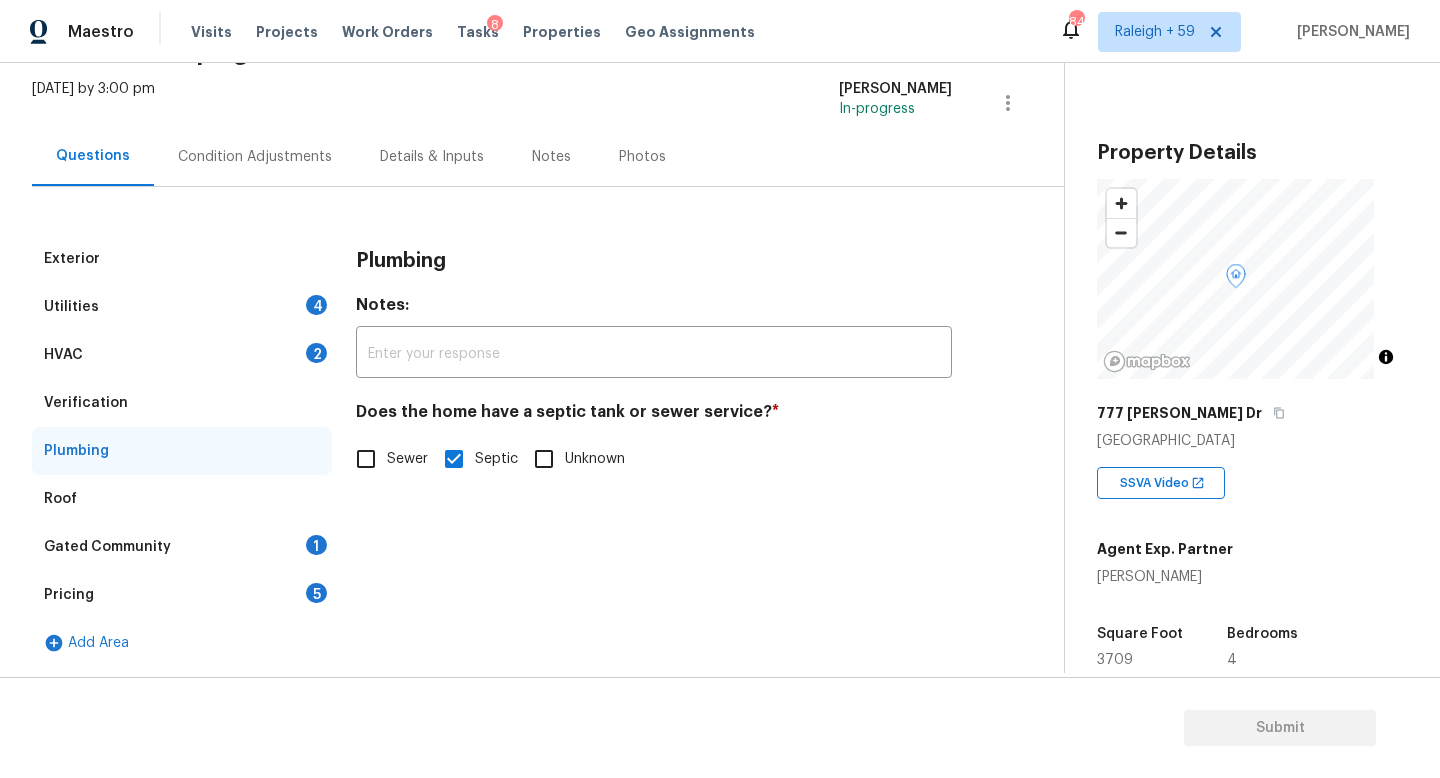 click on "Gated Community 1" at bounding box center [182, 547] 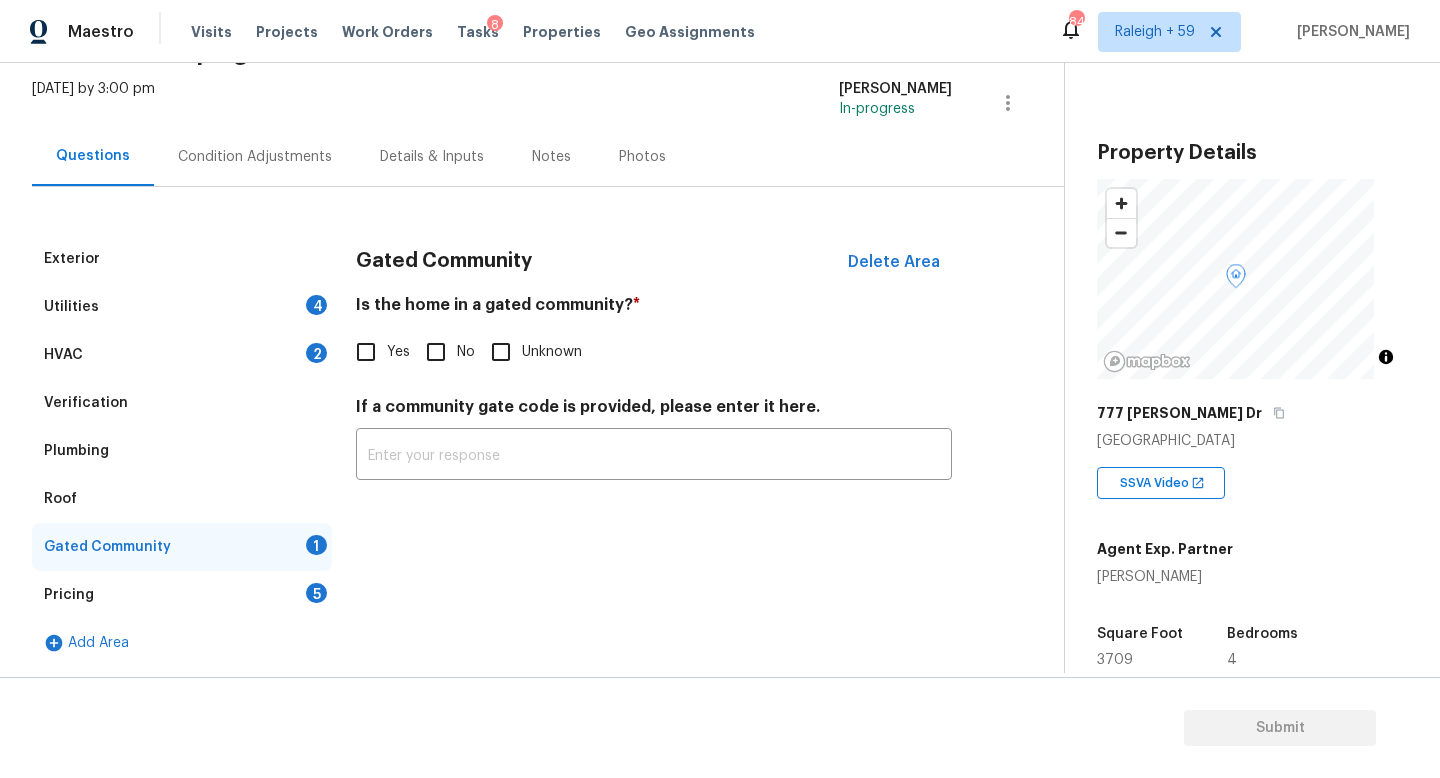 click on "Yes" at bounding box center [398, 352] 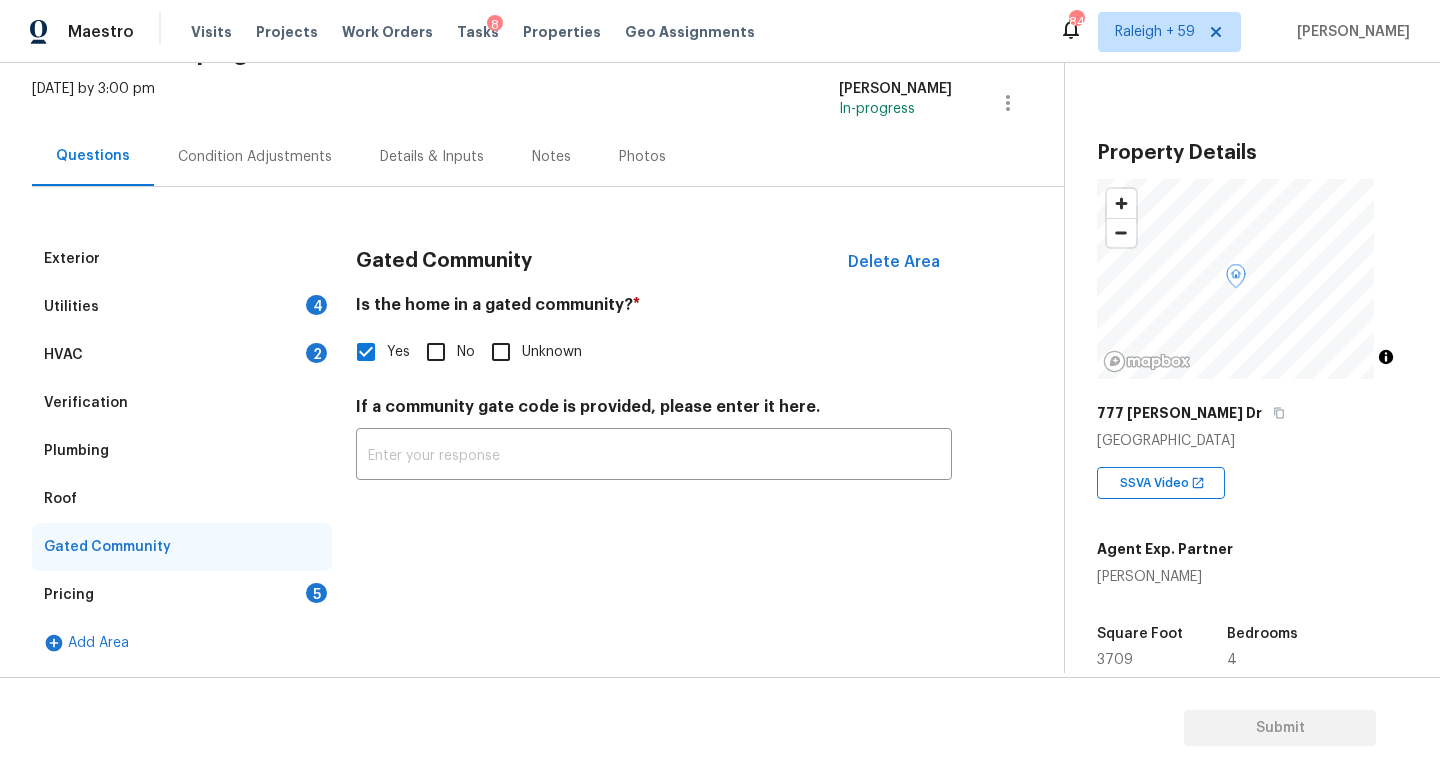 click on "Pricing 5" at bounding box center [182, 595] 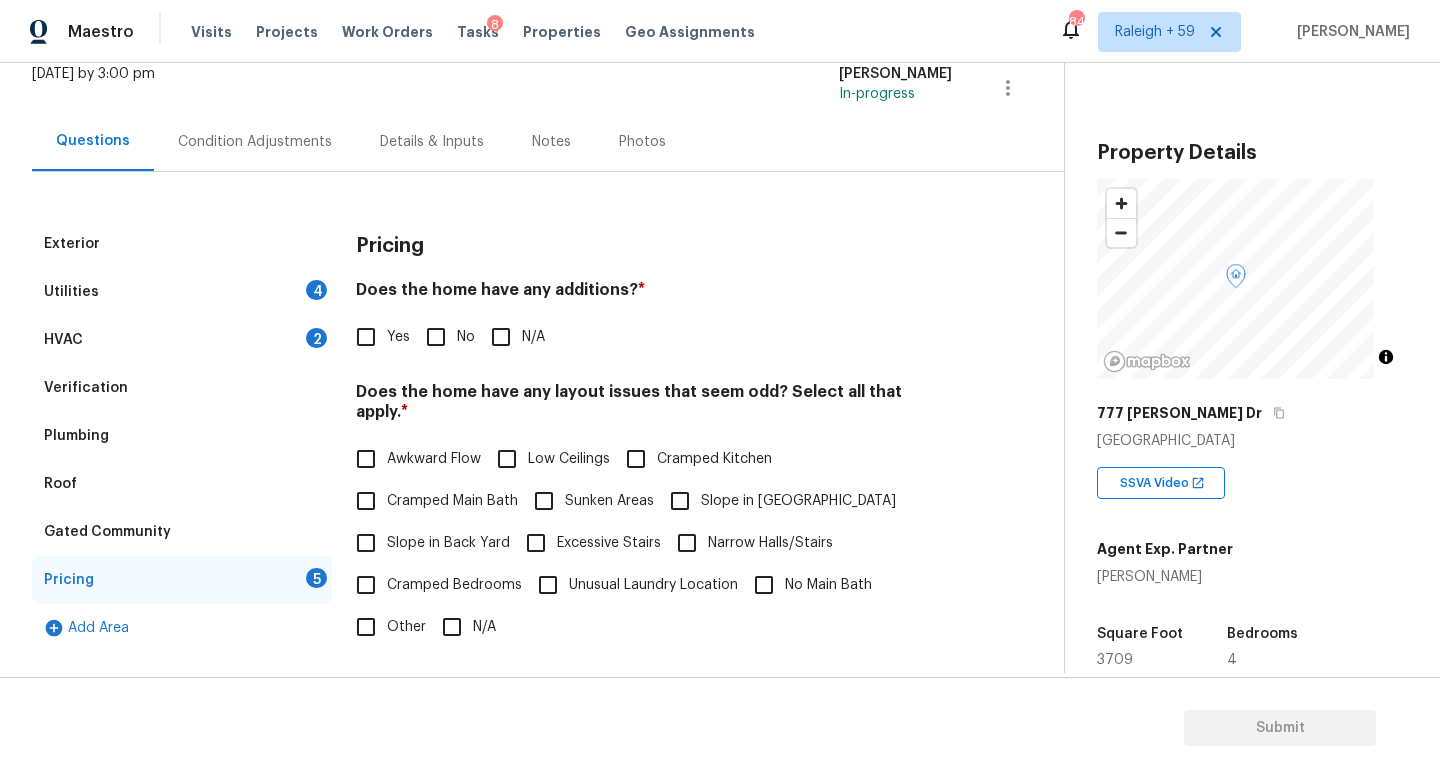 click on "HVAC 2" at bounding box center [182, 340] 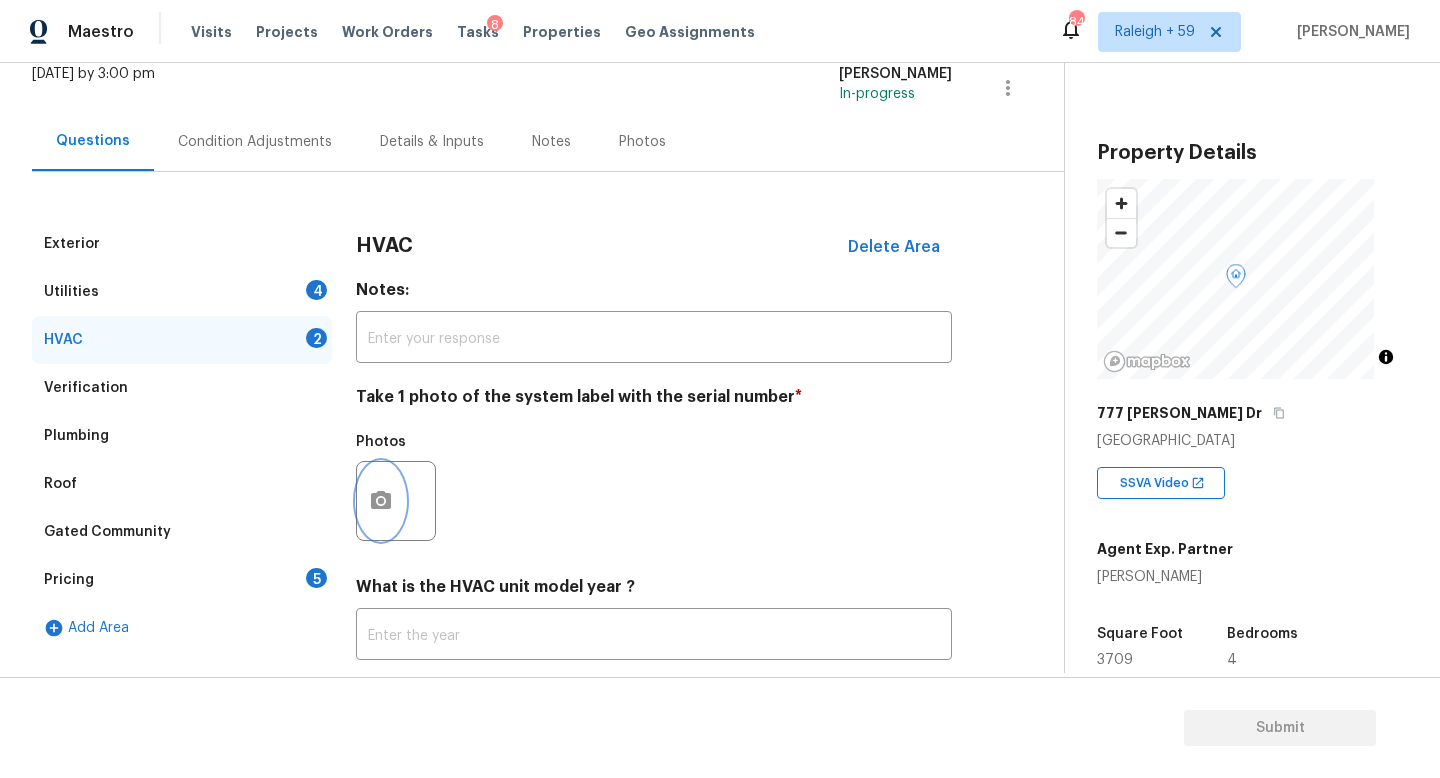 click at bounding box center (381, 501) 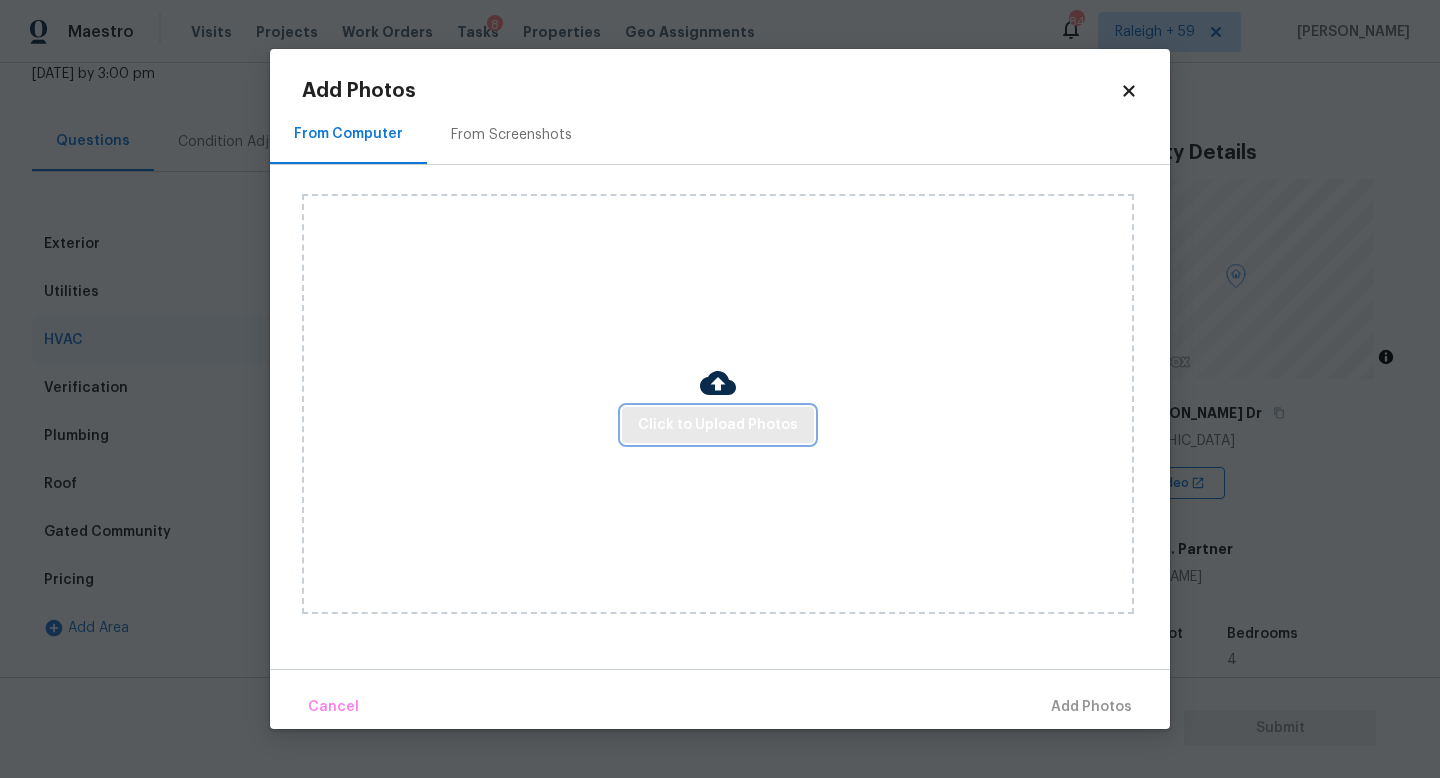 click on "Click to Upload Photos" at bounding box center [718, 425] 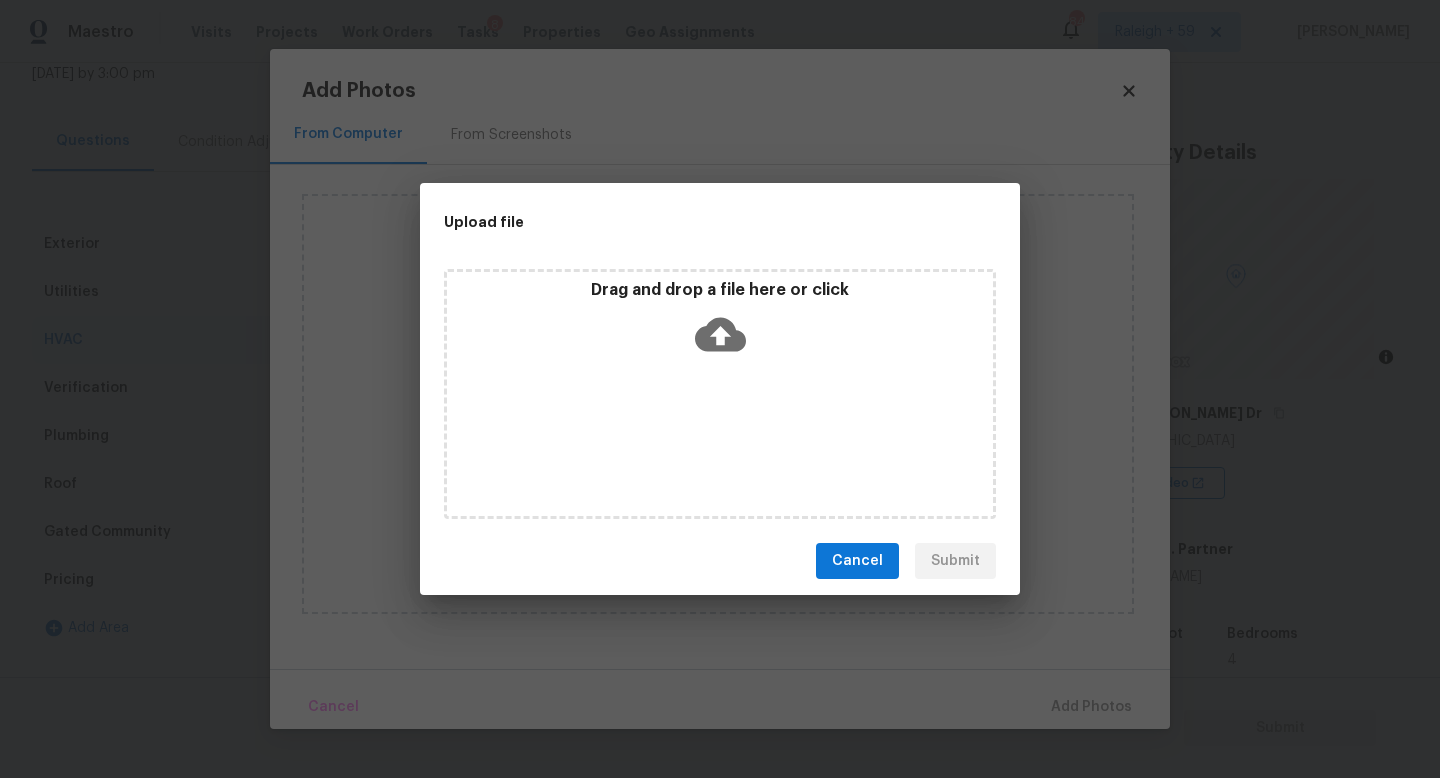 click on "Drag and drop a file here or click" at bounding box center (720, 394) 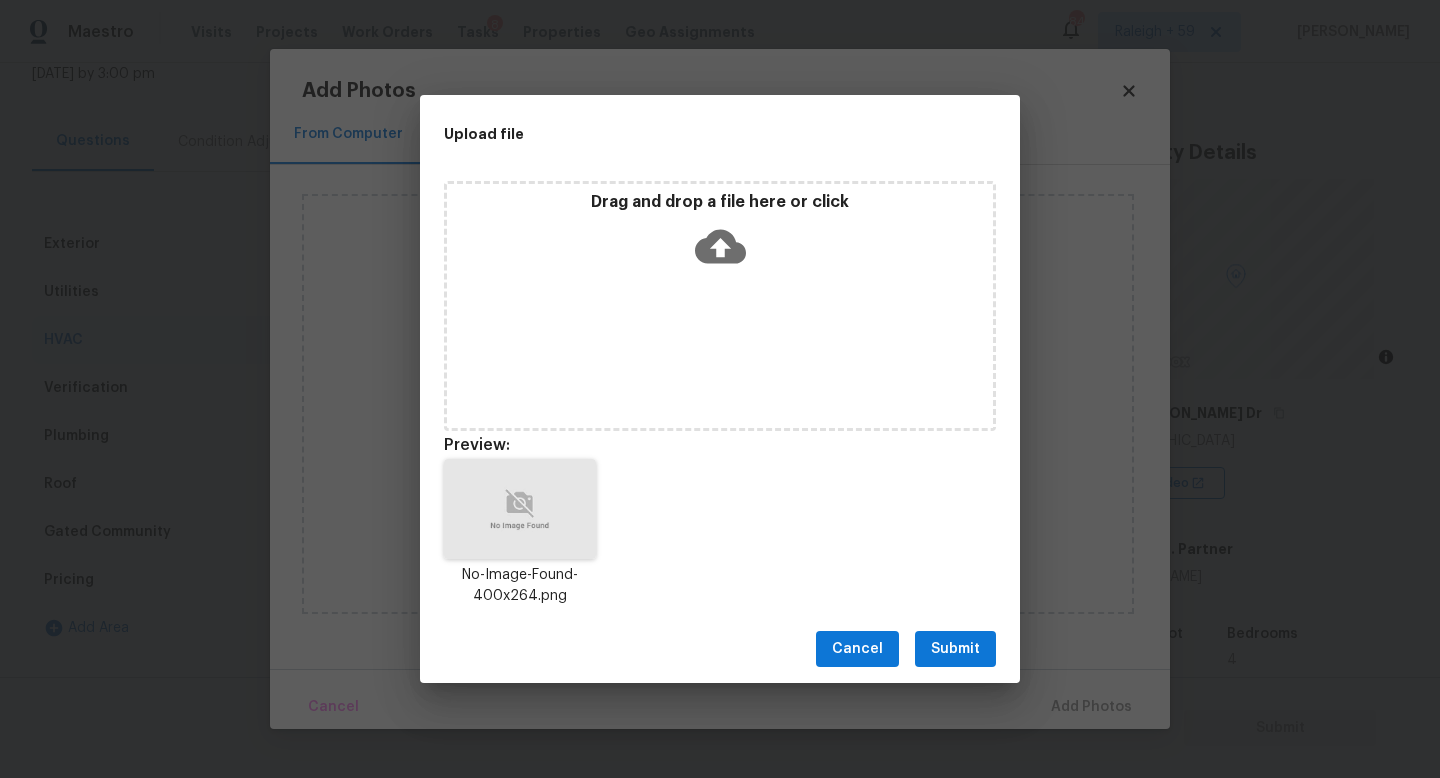 click on "Submit" at bounding box center [955, 649] 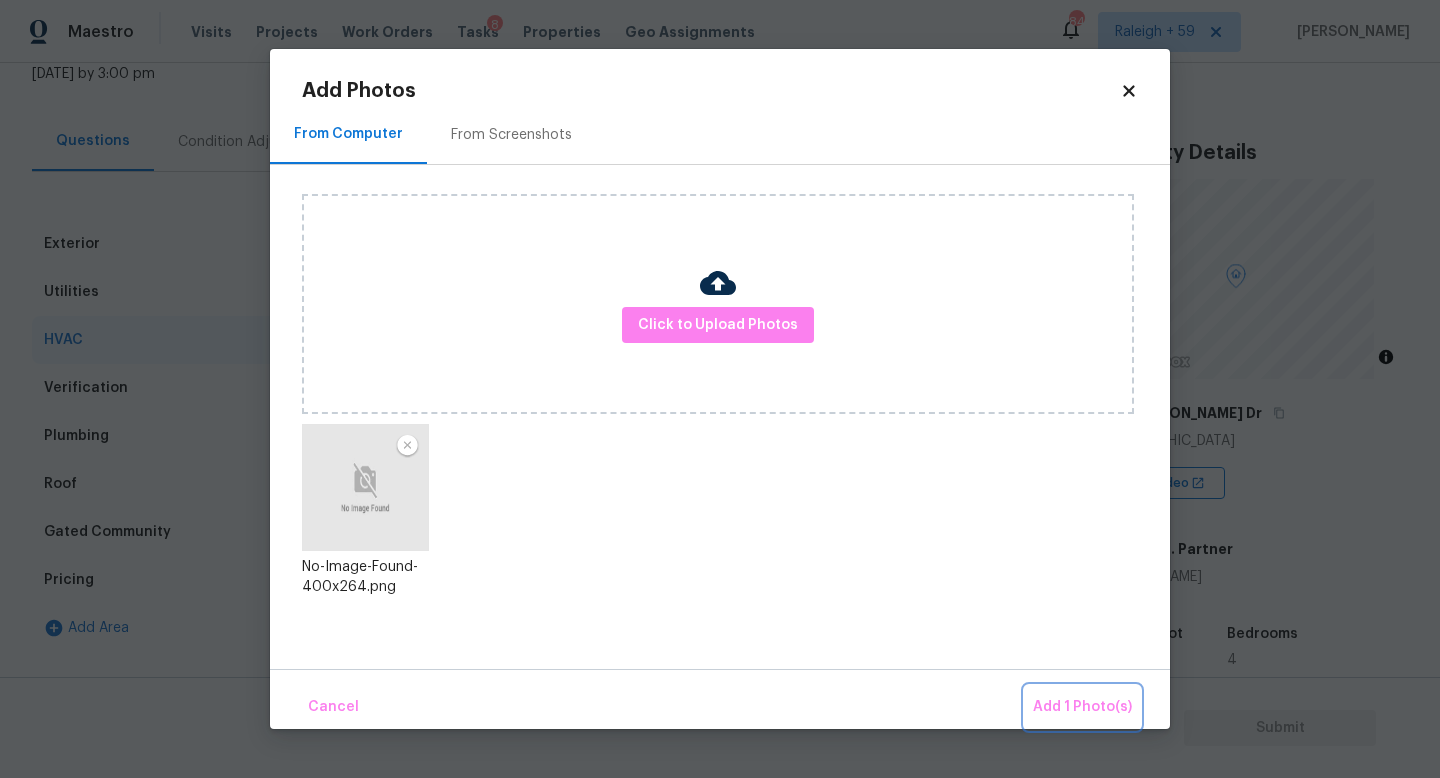 click on "Add 1 Photo(s)" at bounding box center (1082, 707) 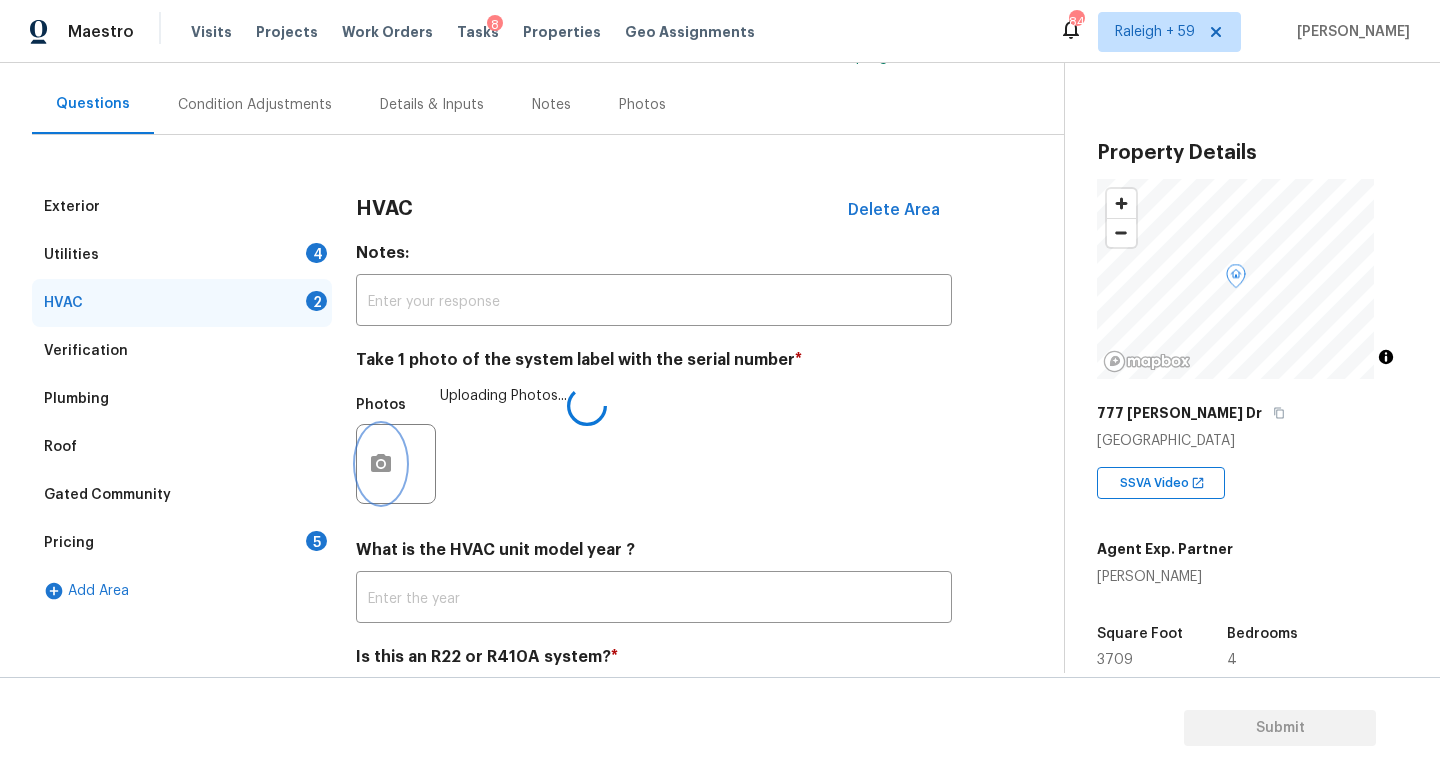scroll, scrollTop: 266, scrollLeft: 0, axis: vertical 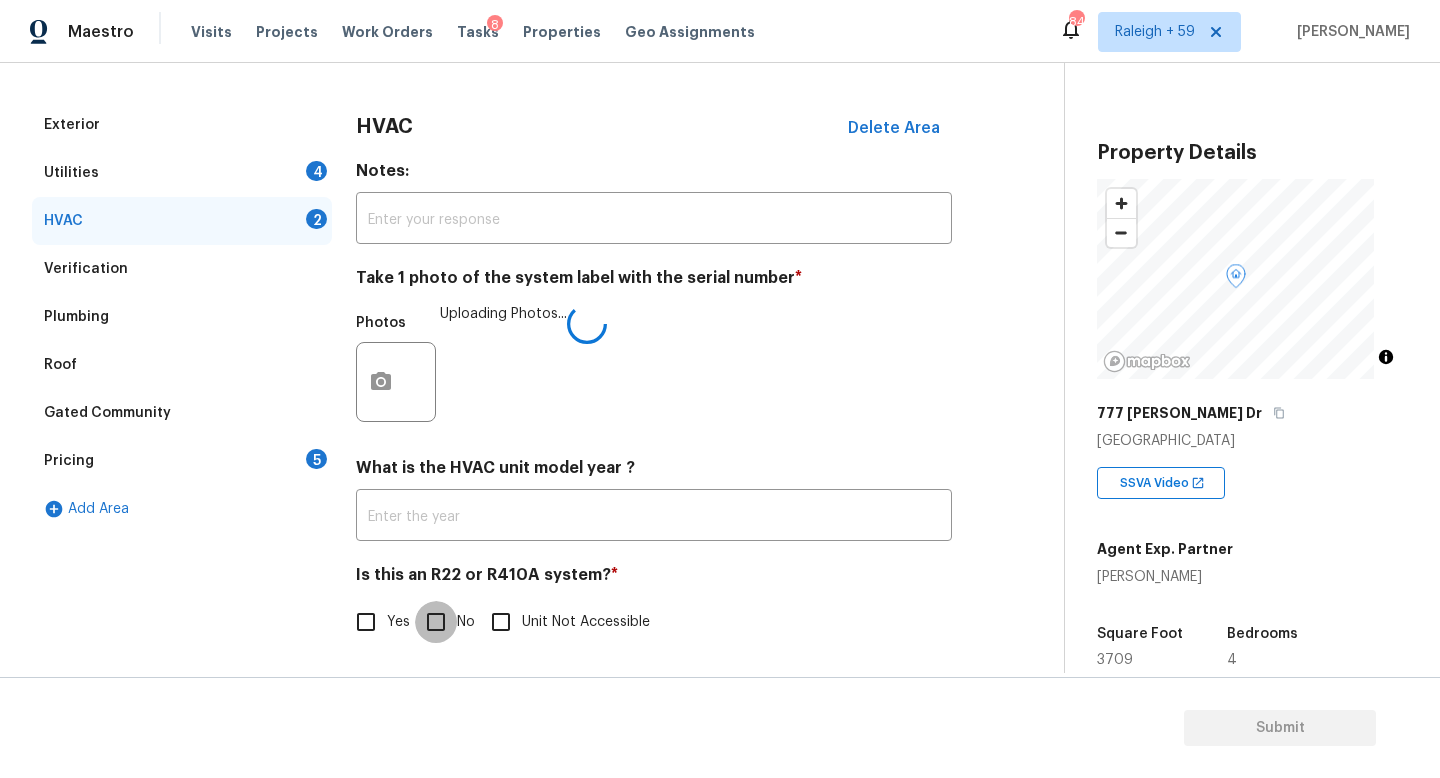click on "No" at bounding box center [436, 622] 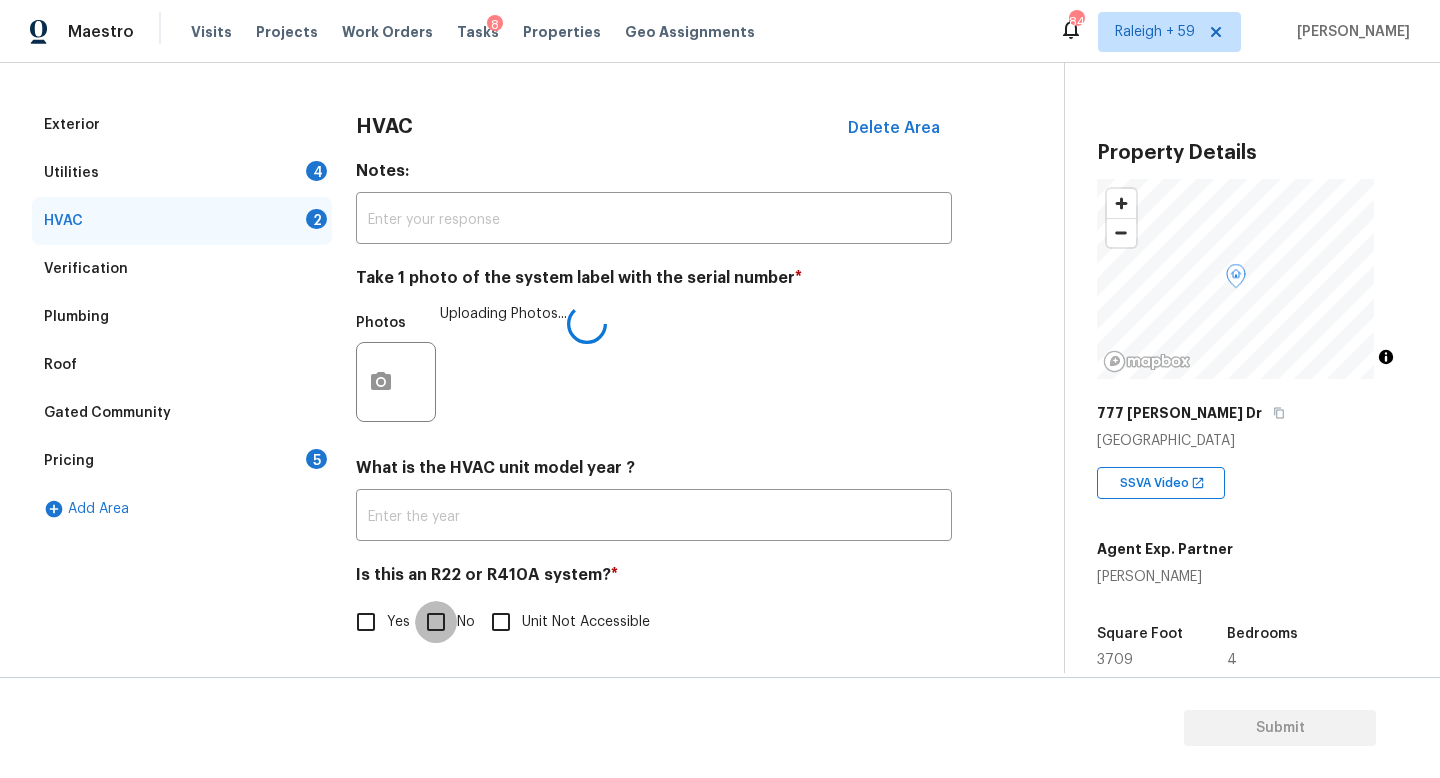 checkbox on "true" 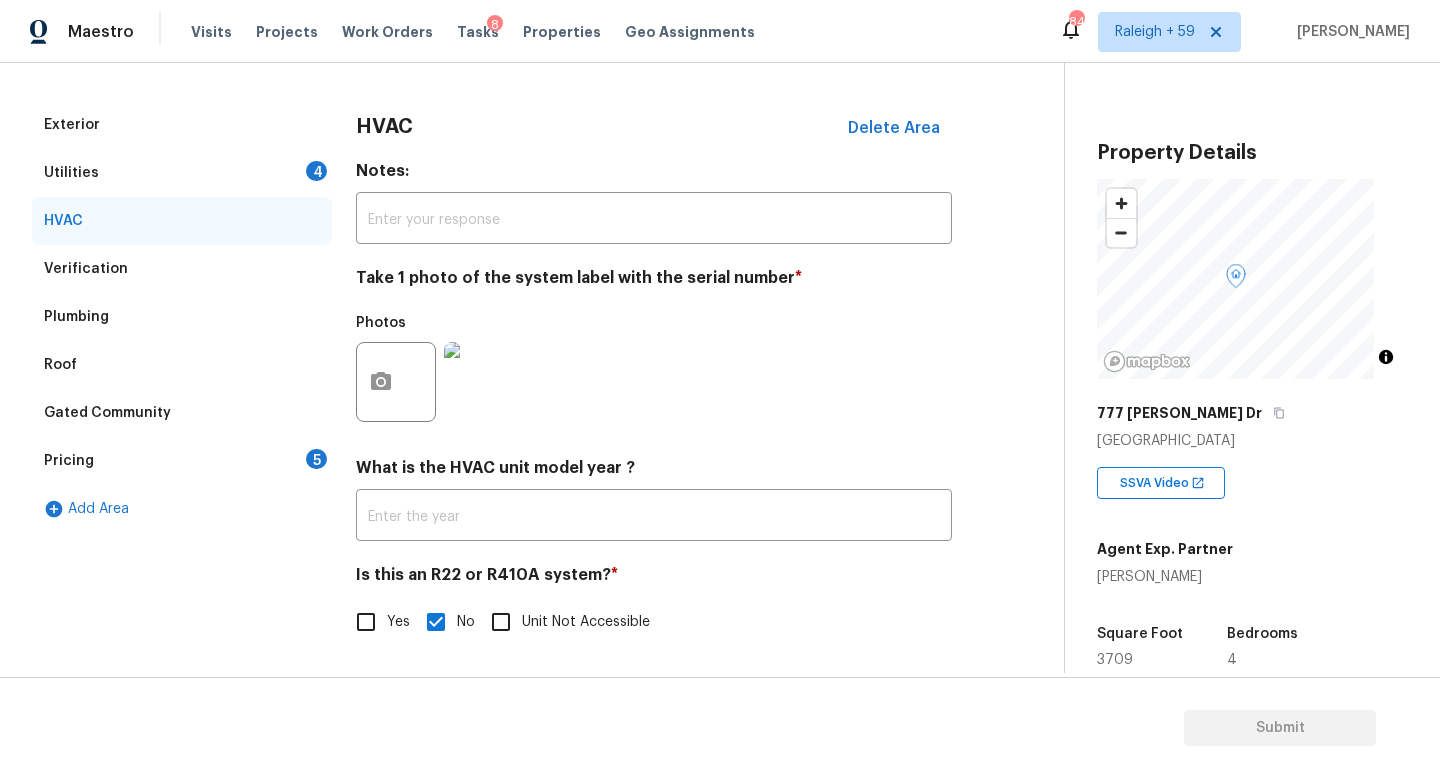 click on "Utilities 4" at bounding box center (182, 173) 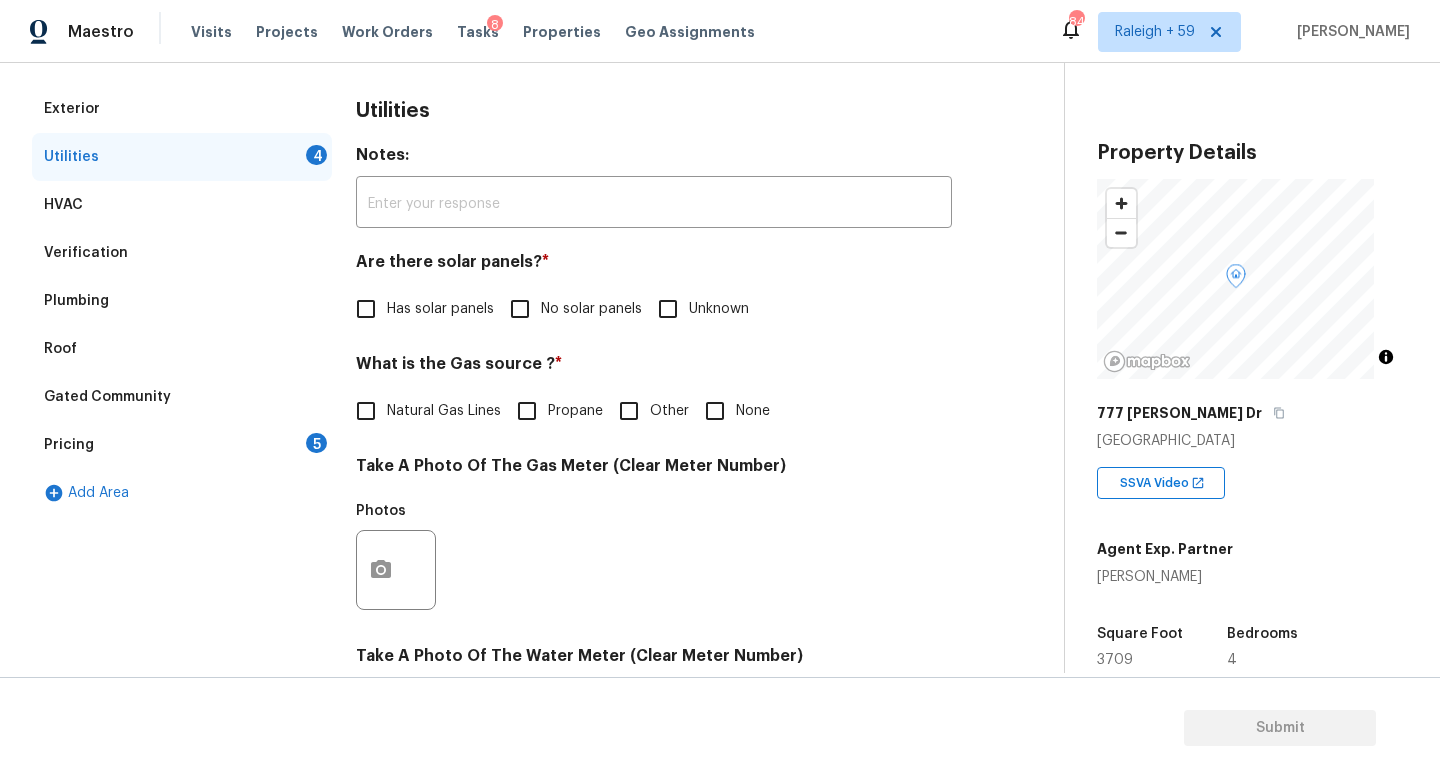 scroll, scrollTop: 302, scrollLeft: 0, axis: vertical 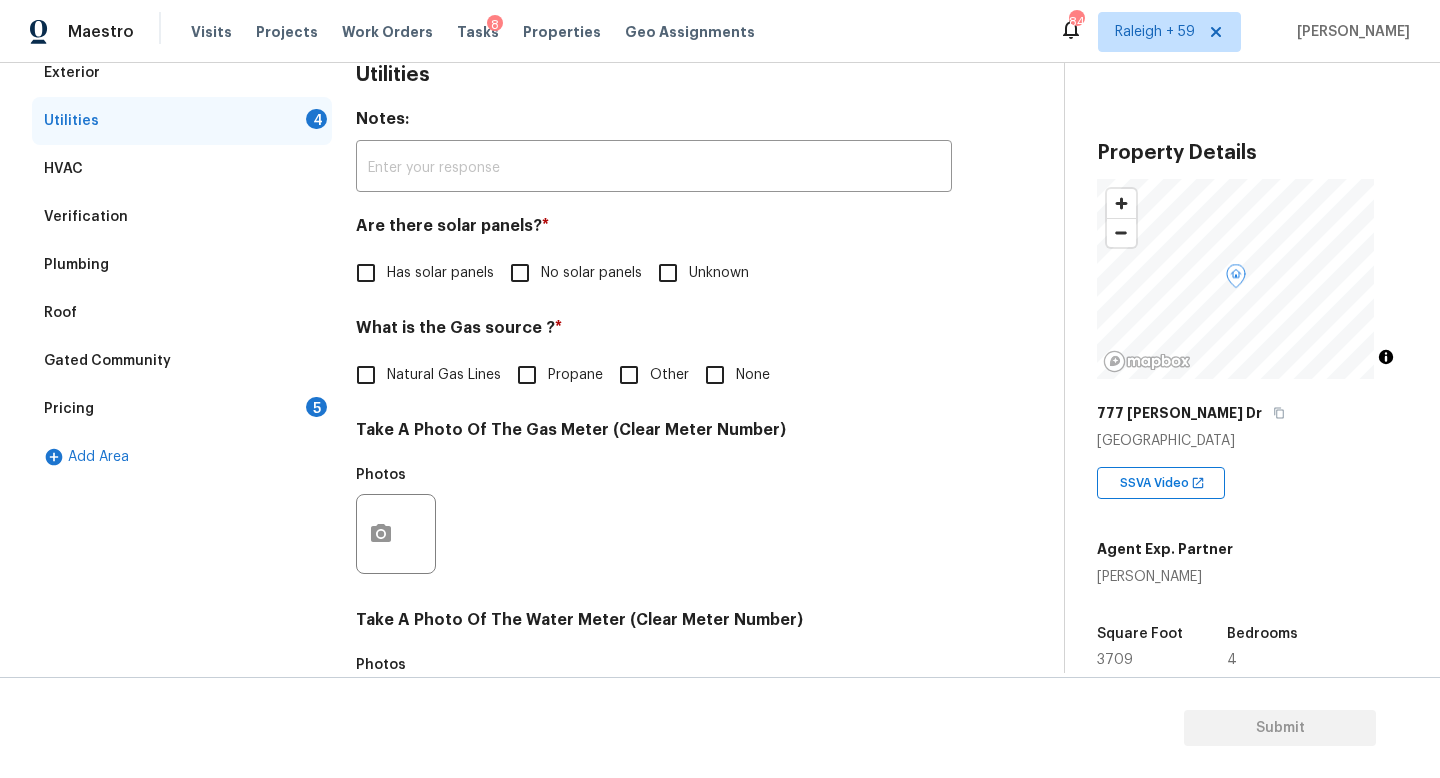 click on "No solar panels" at bounding box center [591, 273] 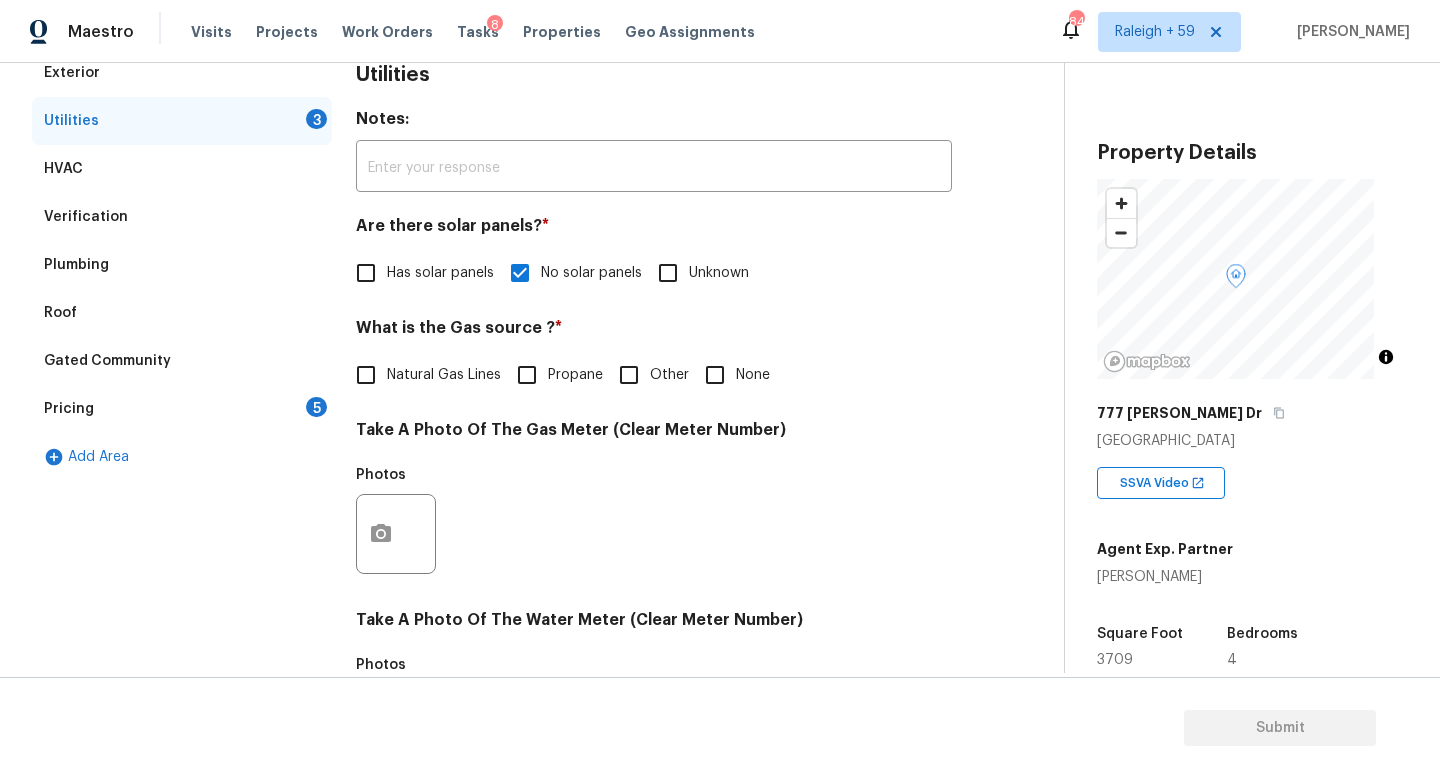 click on "Natural Gas Lines" at bounding box center (444, 375) 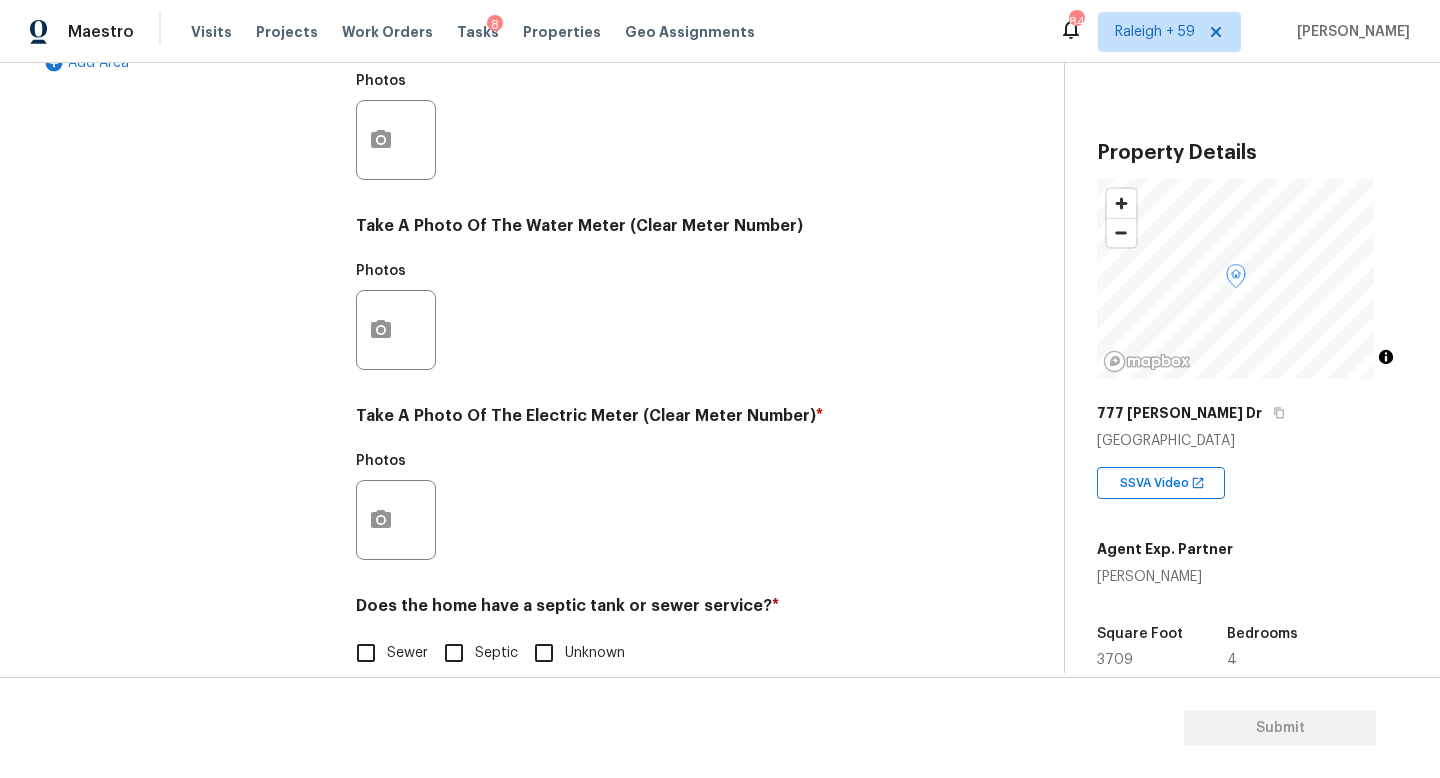 scroll, scrollTop: 742, scrollLeft: 0, axis: vertical 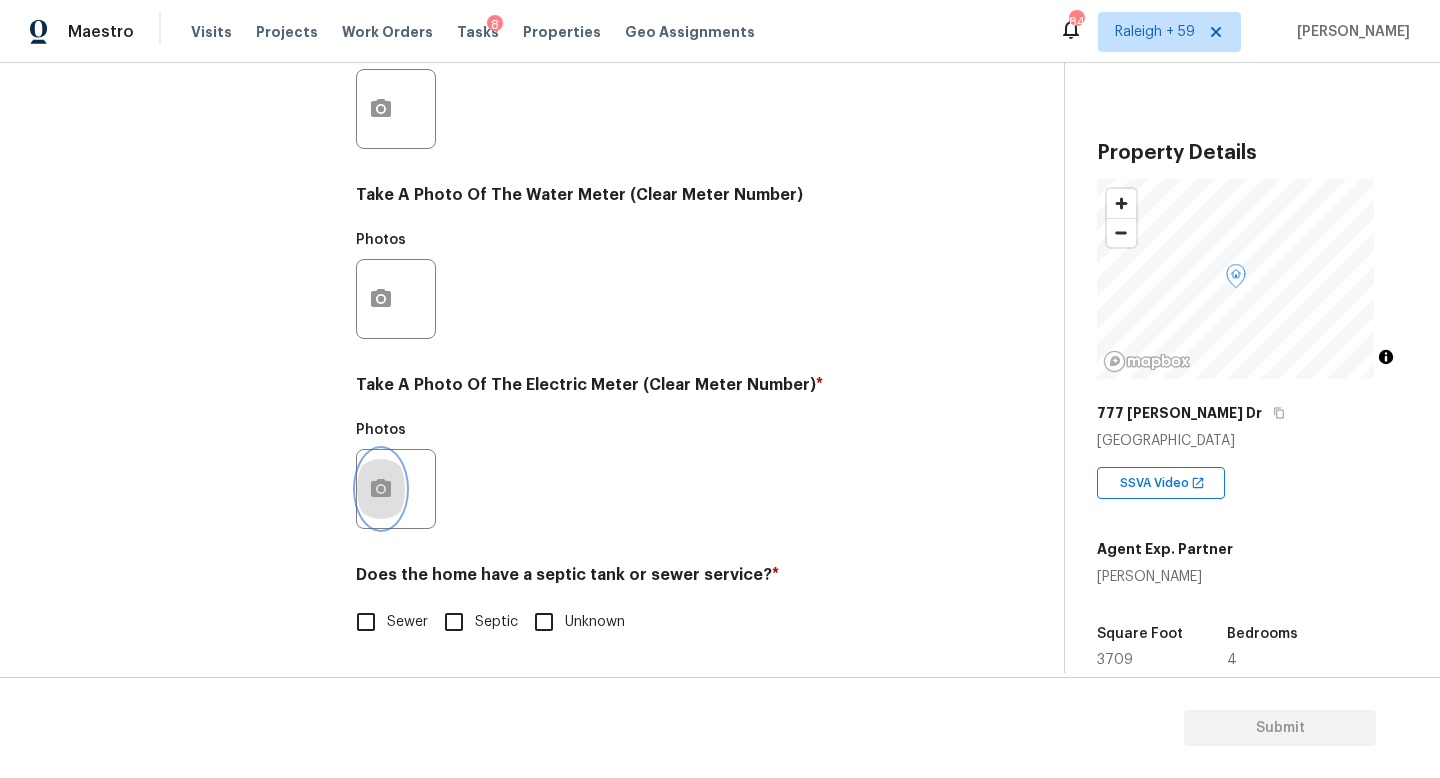 click 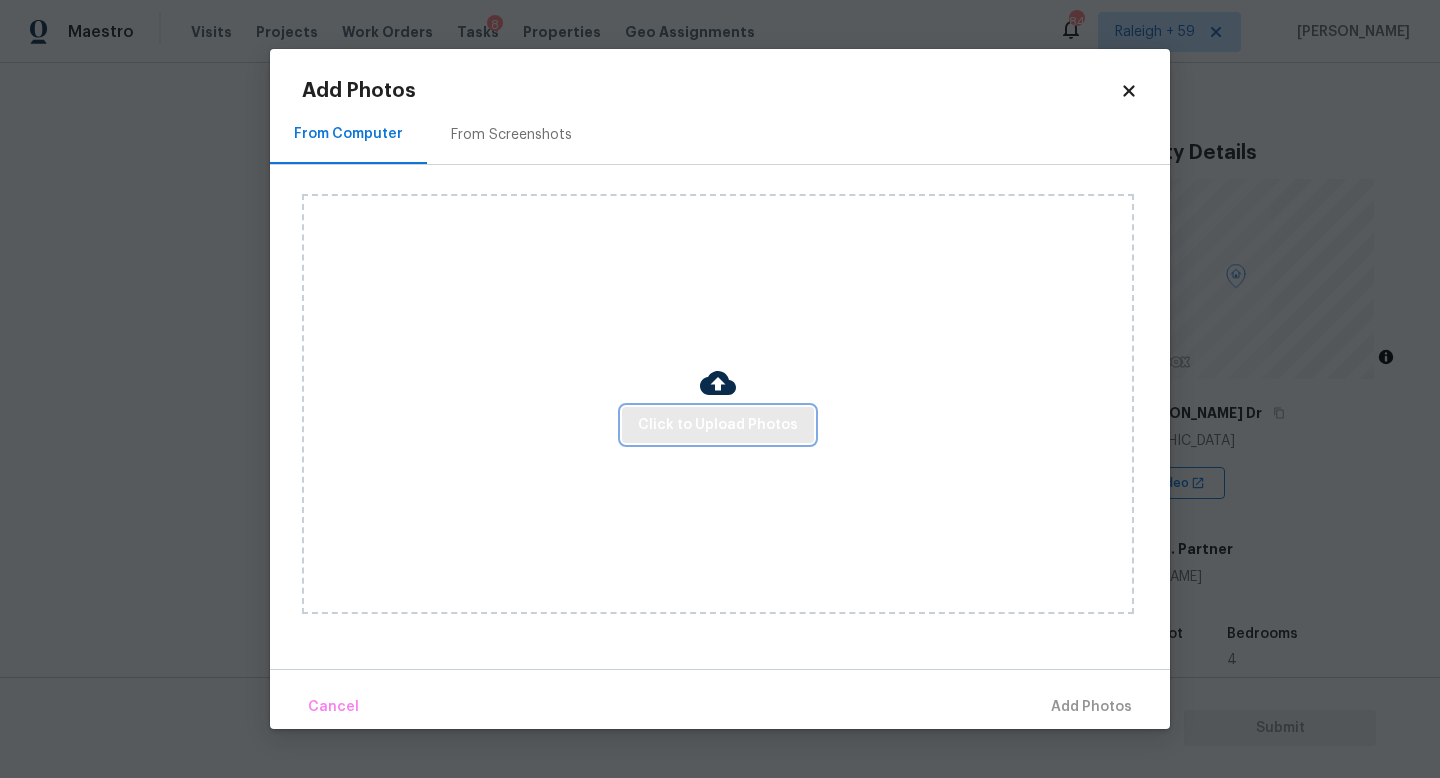 click on "Click to Upload Photos" at bounding box center (718, 425) 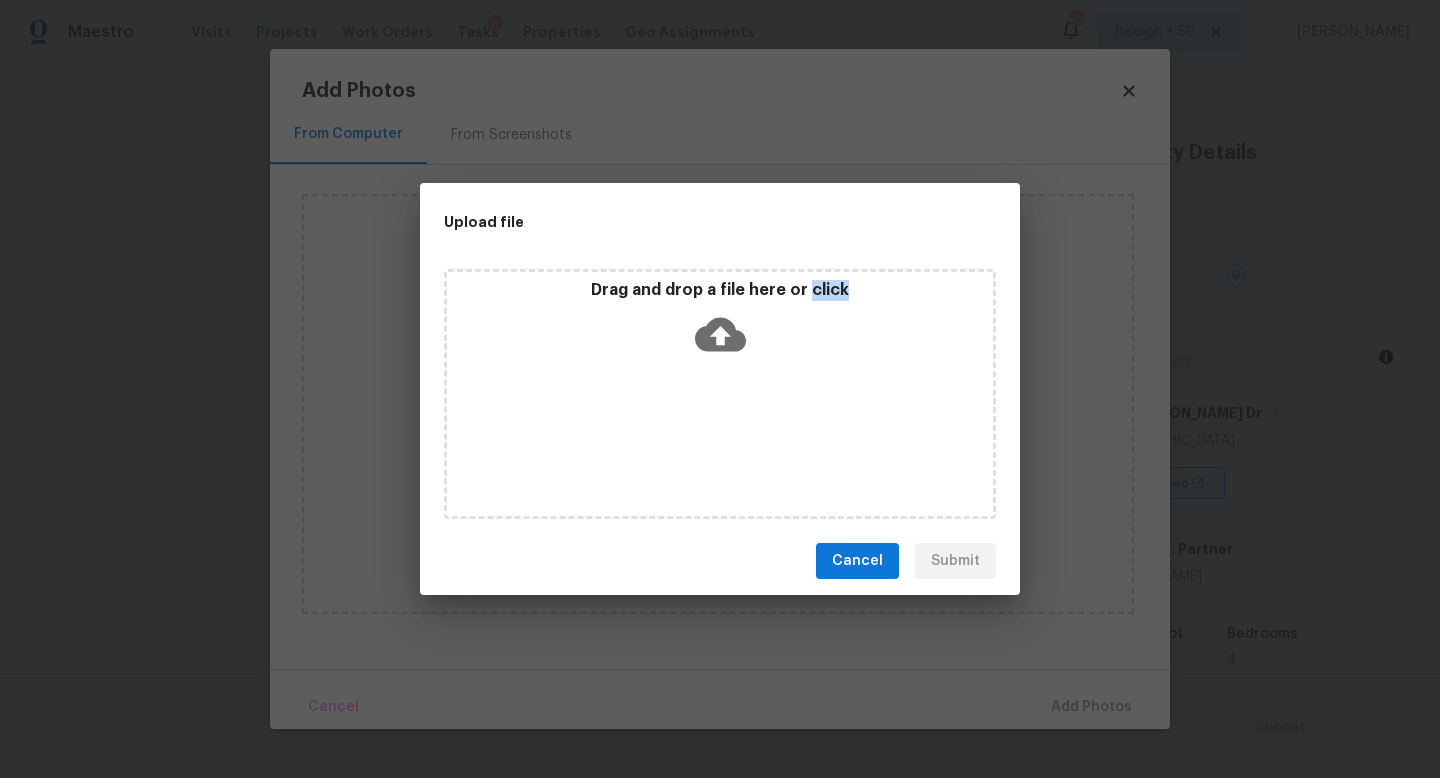 click on "Drag and drop a file here or click" at bounding box center [720, 394] 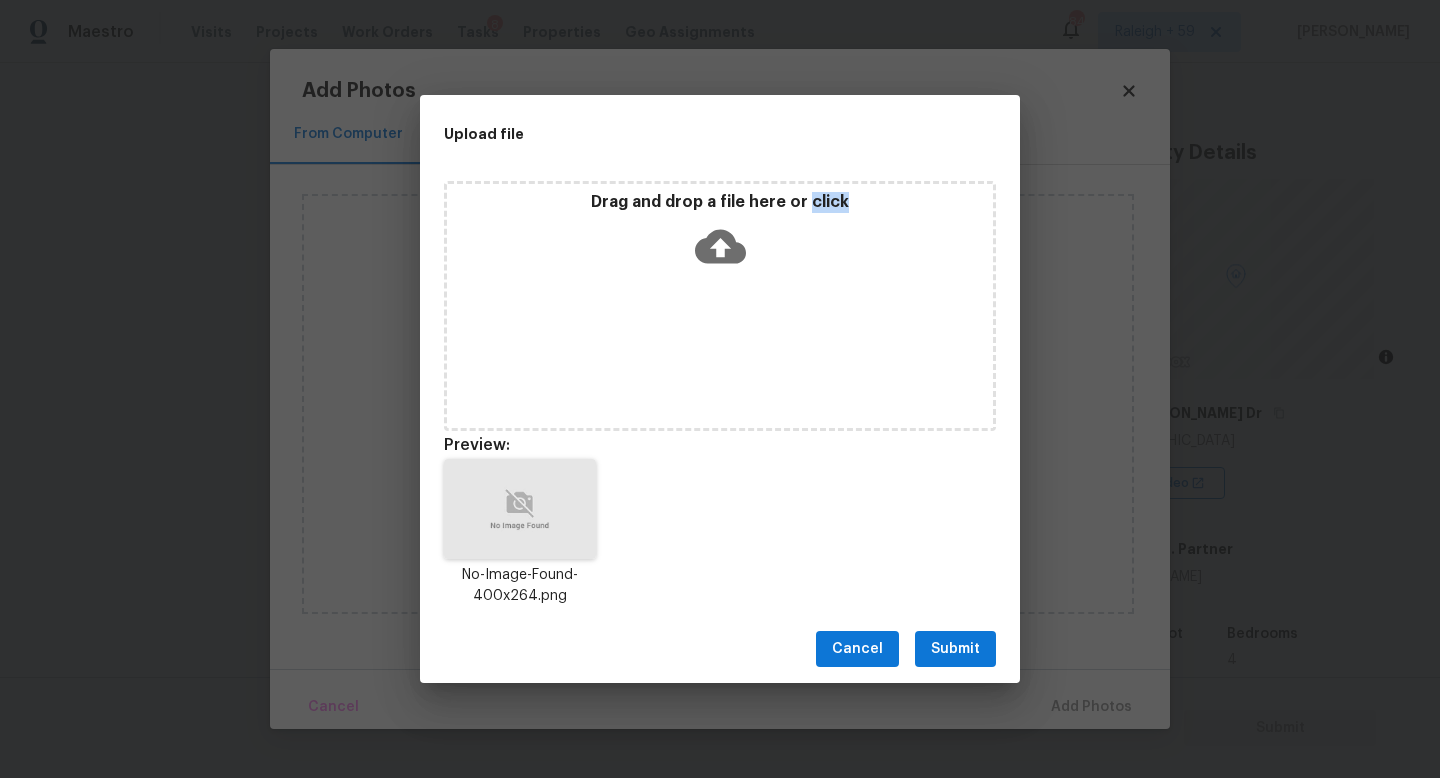 click on "Submit" at bounding box center (955, 649) 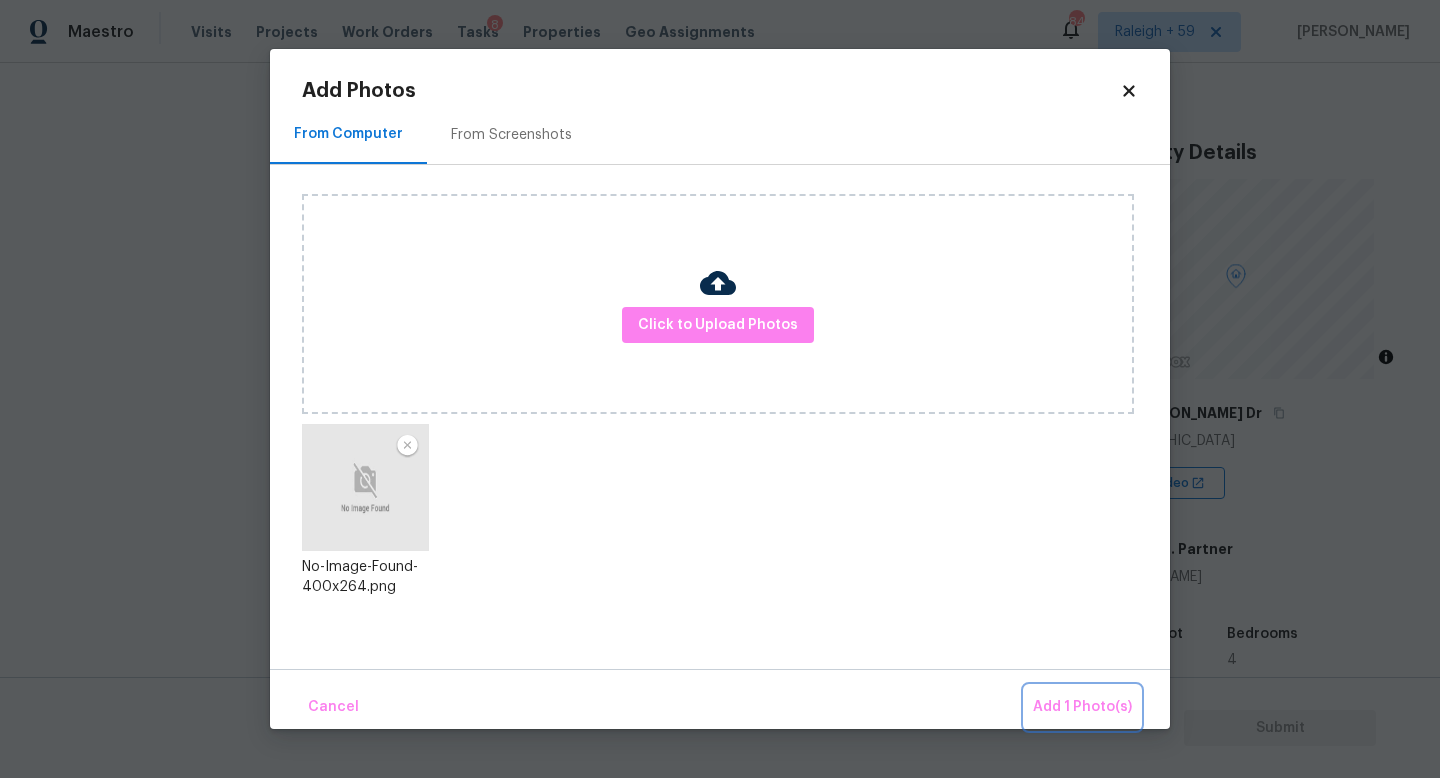 click on "Add 1 Photo(s)" at bounding box center [1082, 707] 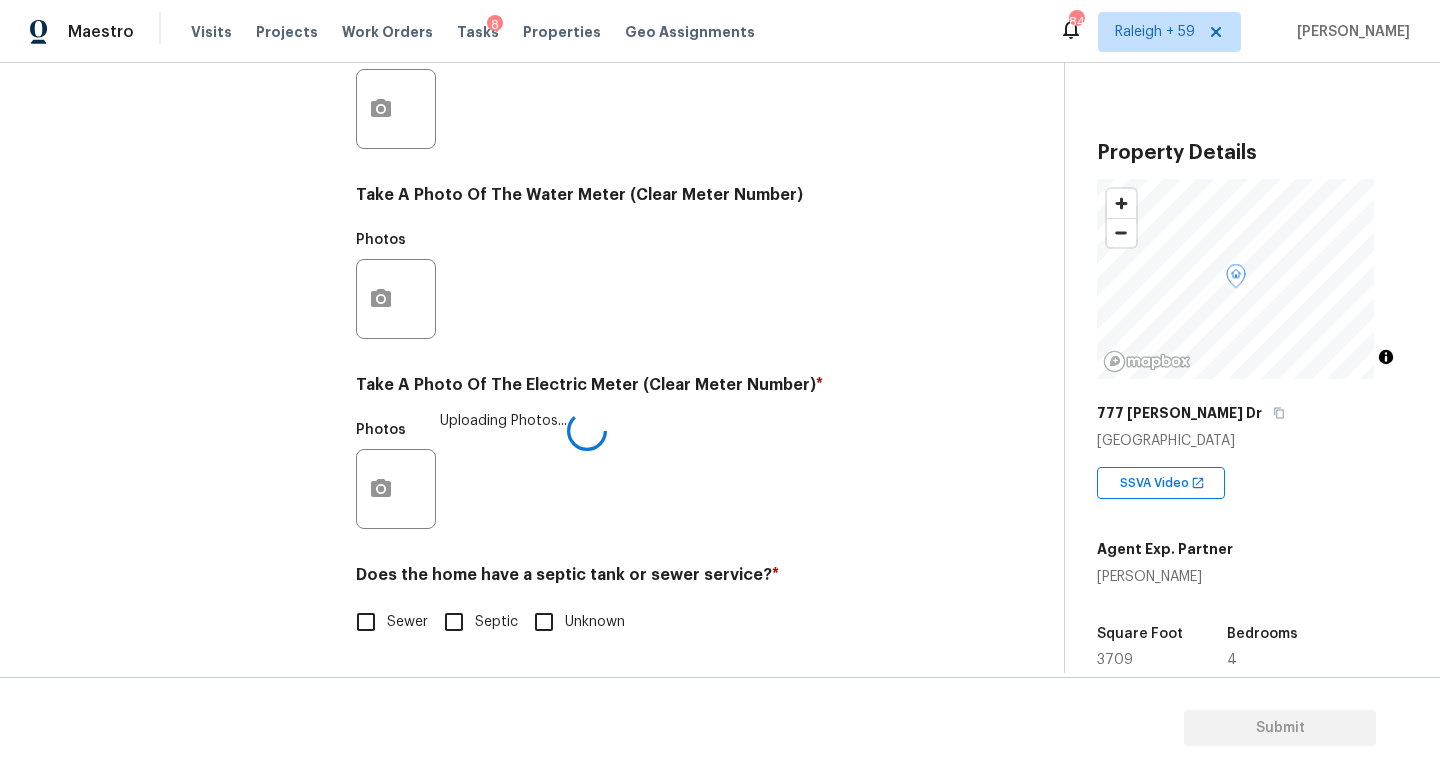 click on "Septic" at bounding box center [475, 622] 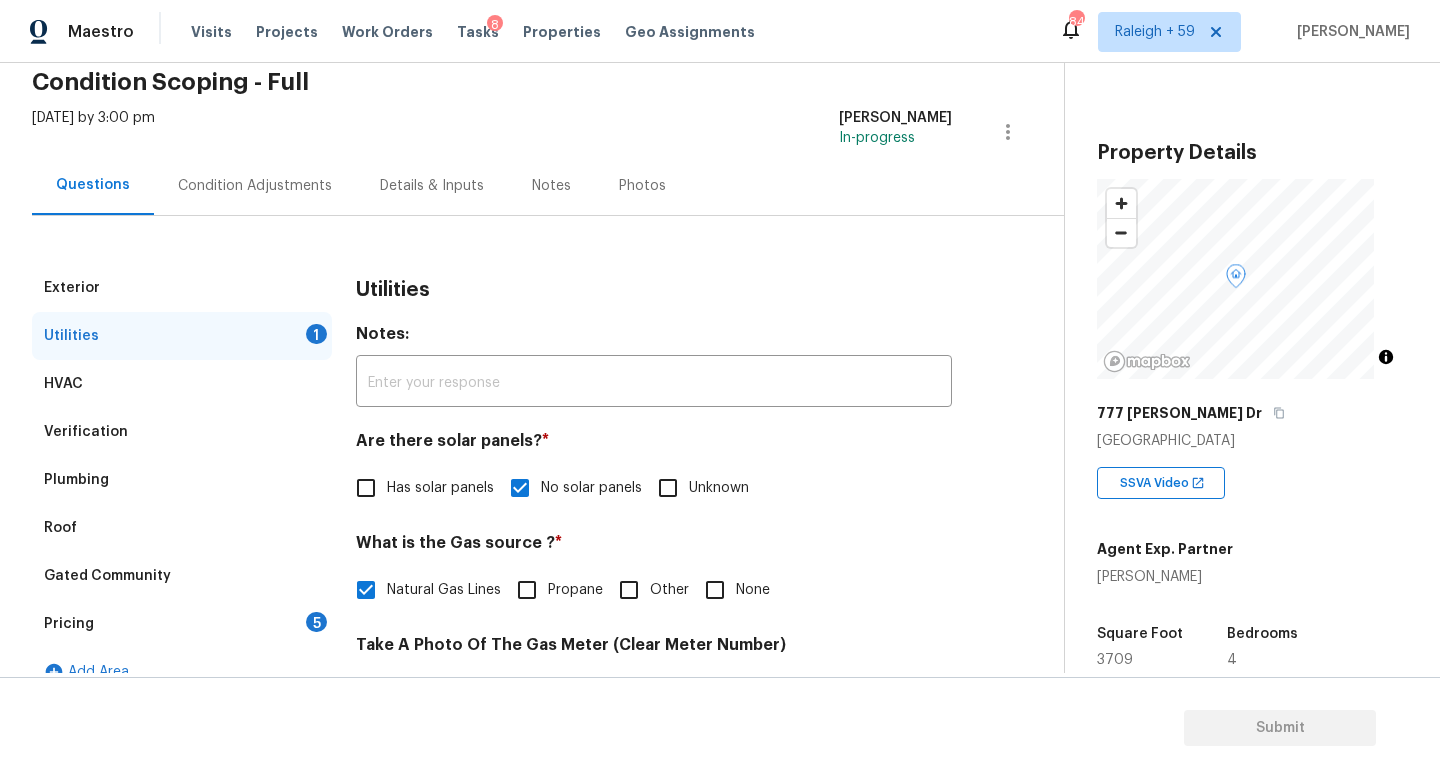 scroll, scrollTop: 112, scrollLeft: 0, axis: vertical 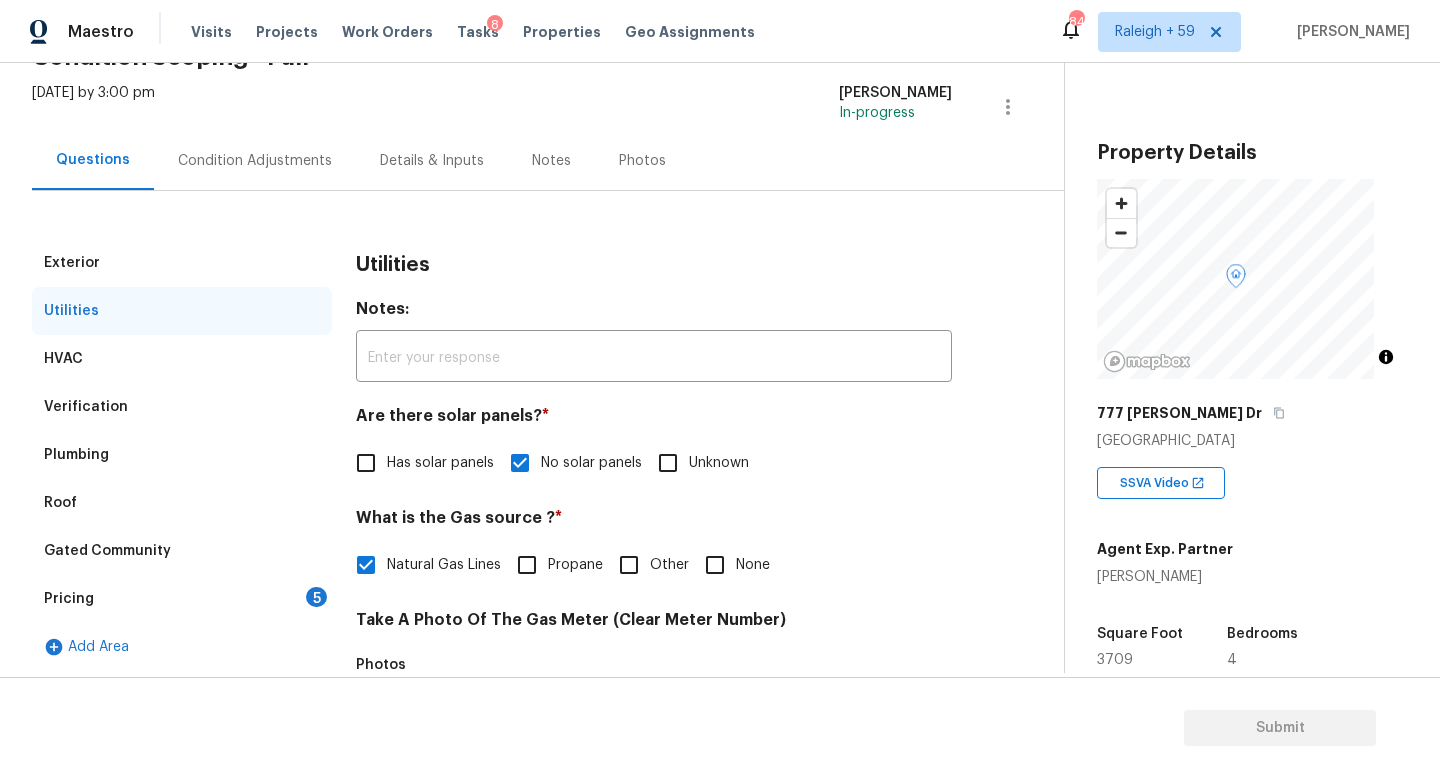 click on "Pricing 5" at bounding box center (182, 599) 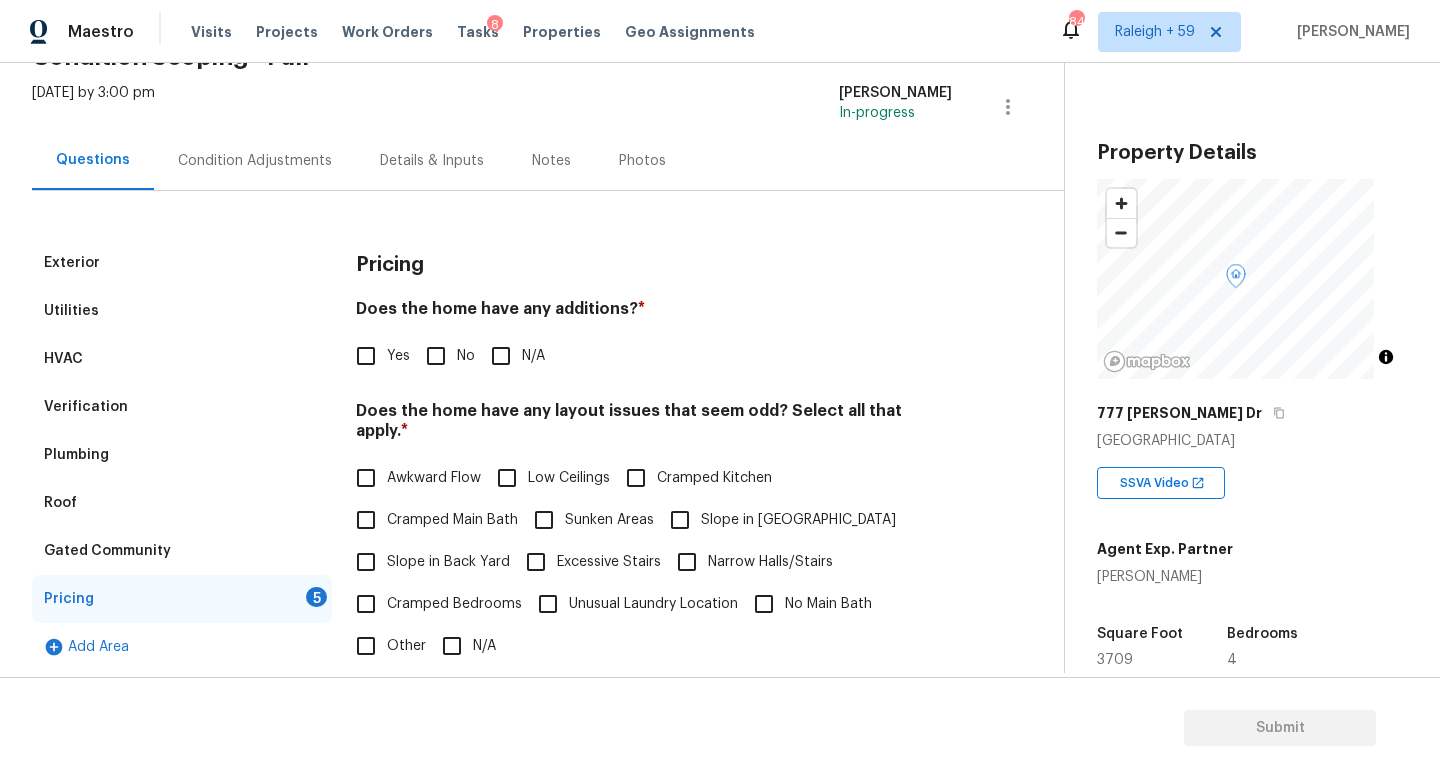 click on "No" at bounding box center (466, 356) 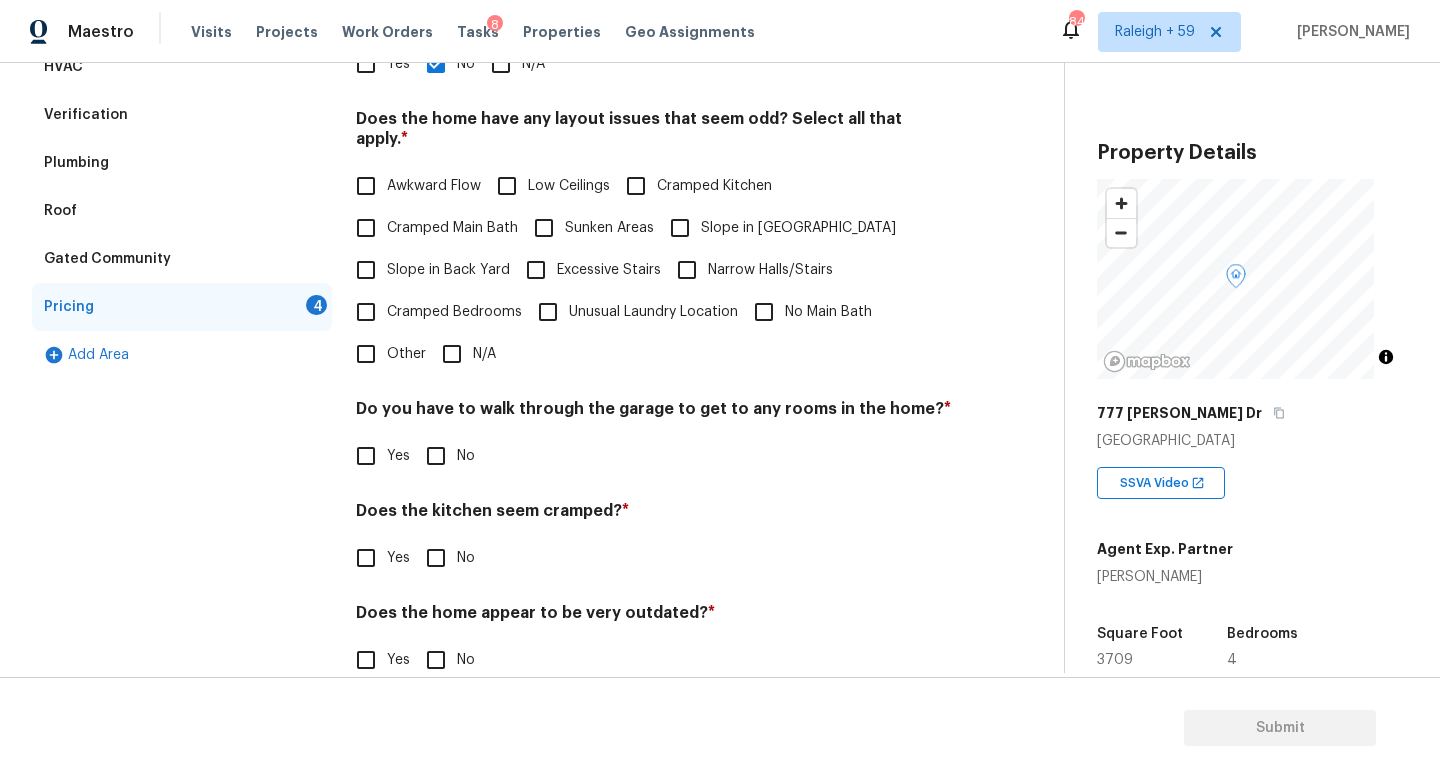 scroll, scrollTop: 457, scrollLeft: 0, axis: vertical 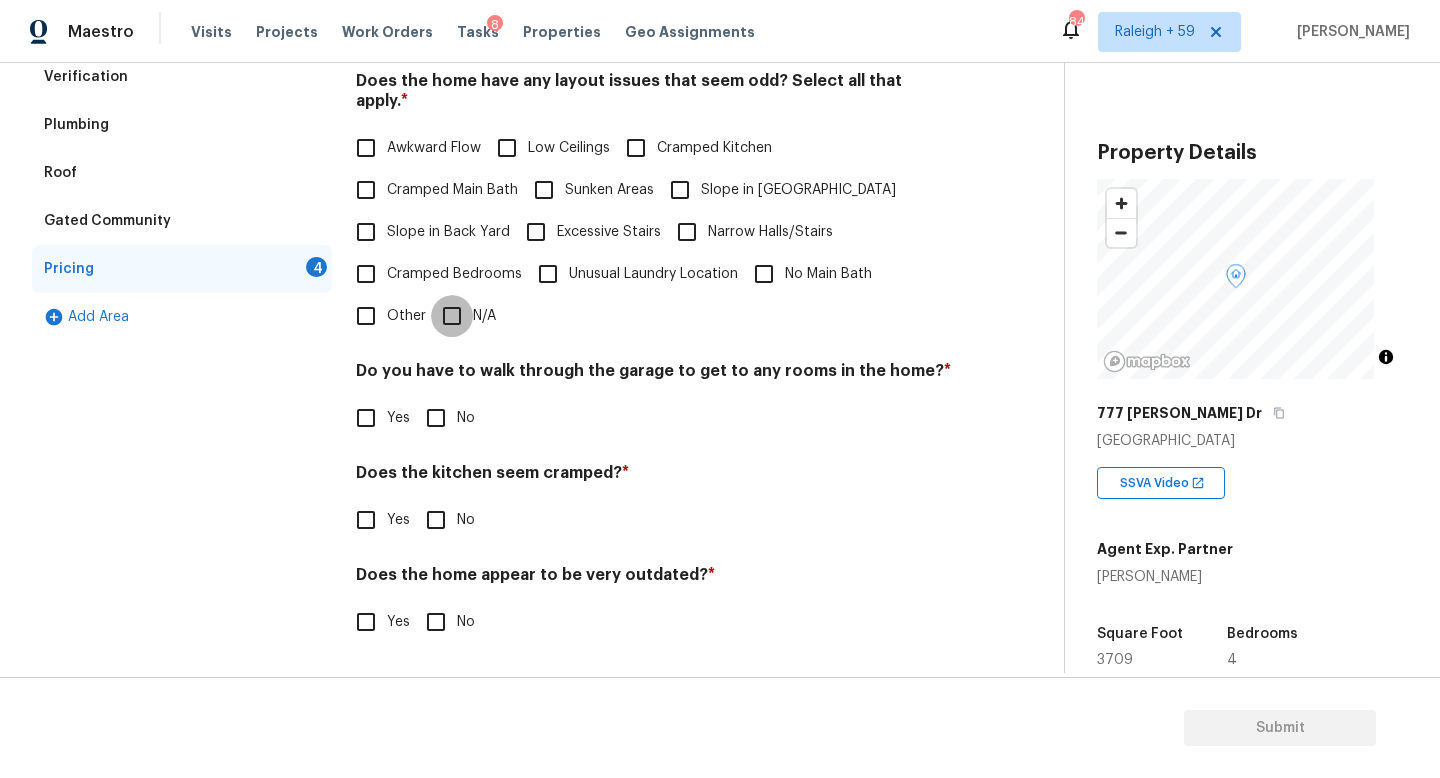 click on "N/A" at bounding box center [452, 316] 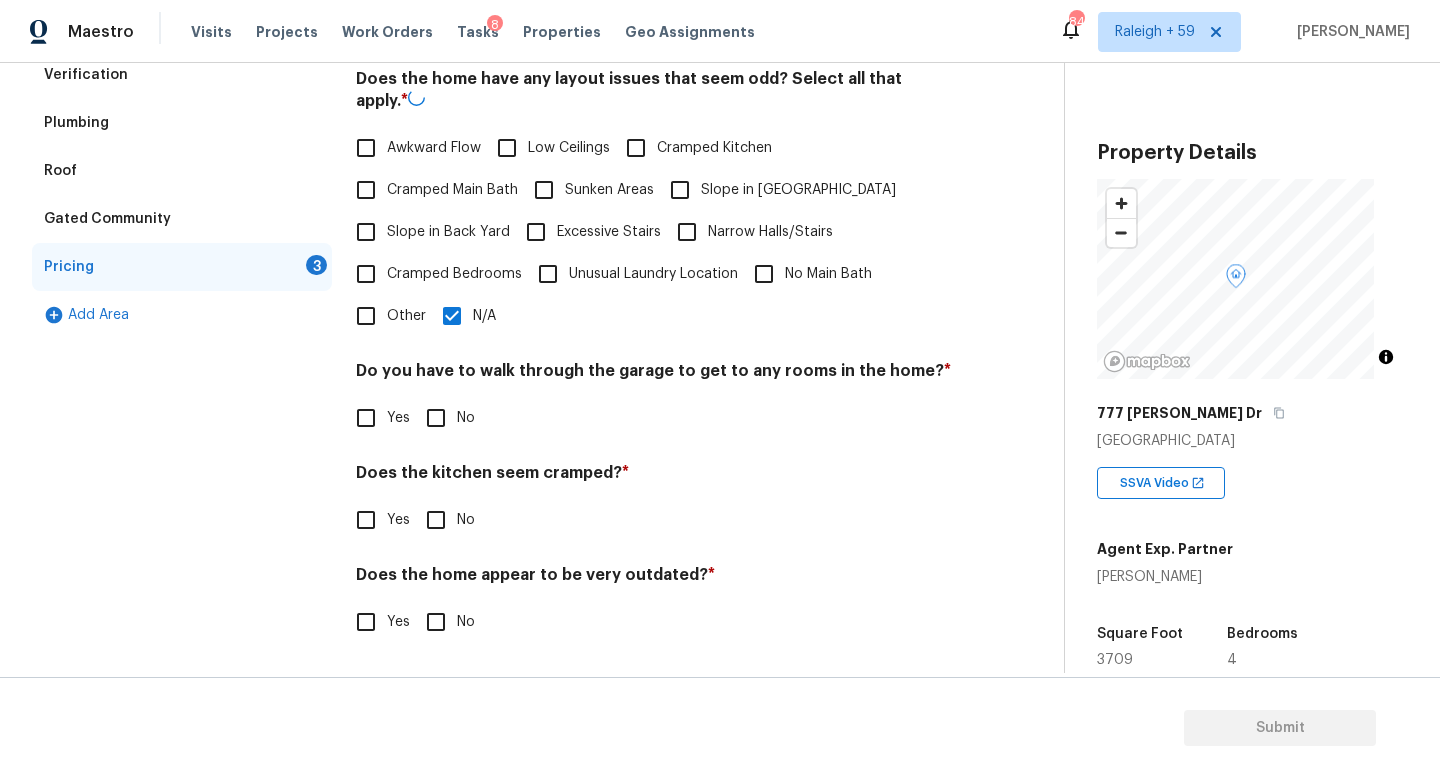 click on "No" at bounding box center [436, 418] 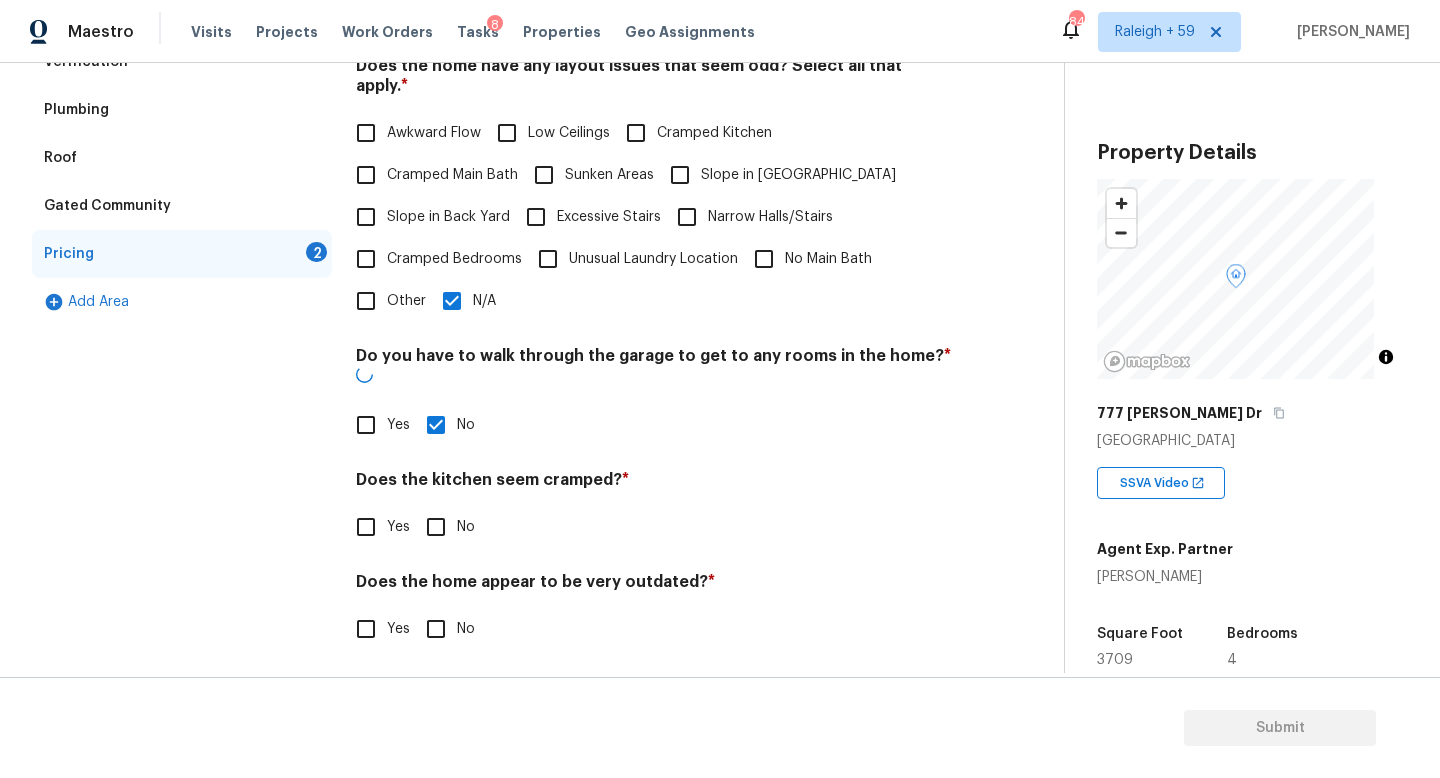 click on "No" at bounding box center (436, 527) 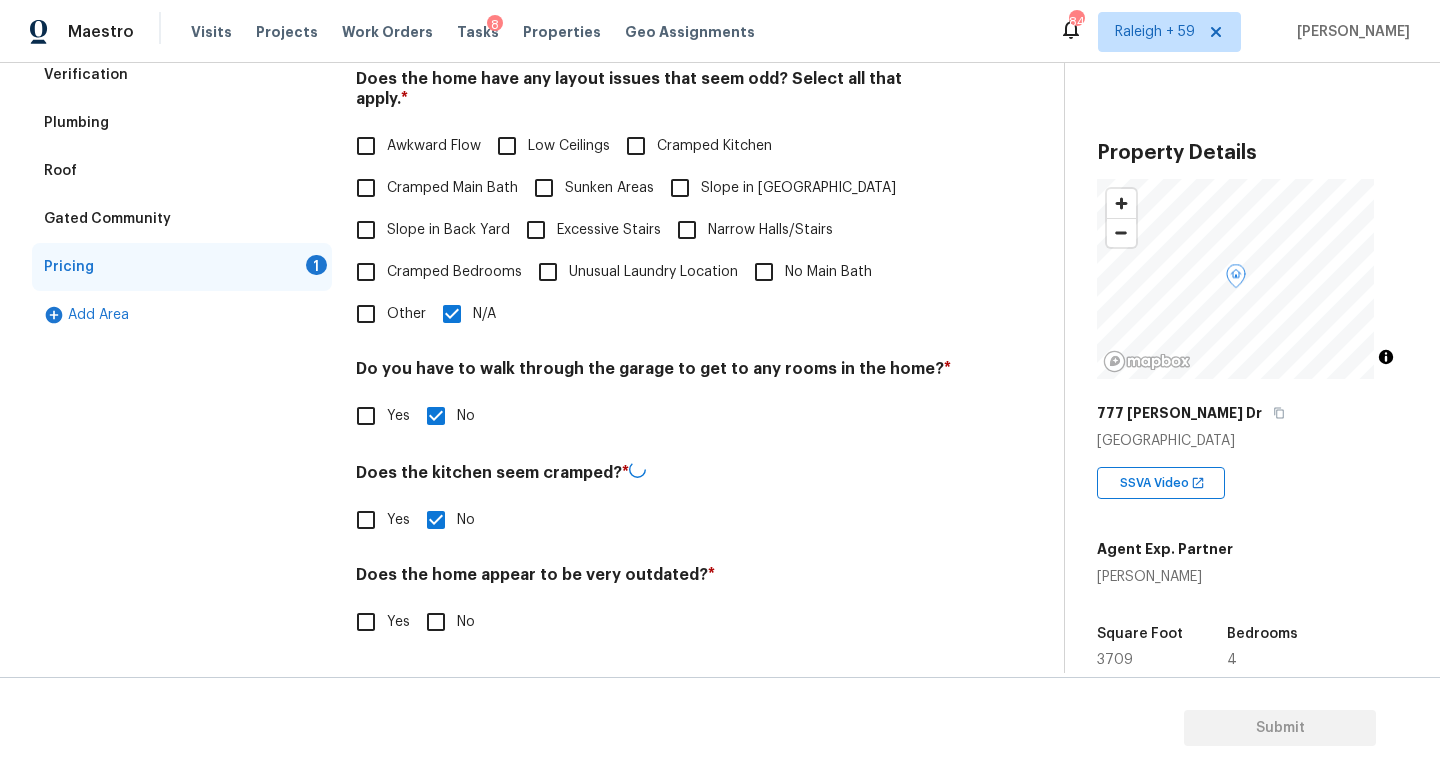click on "No" at bounding box center [436, 622] 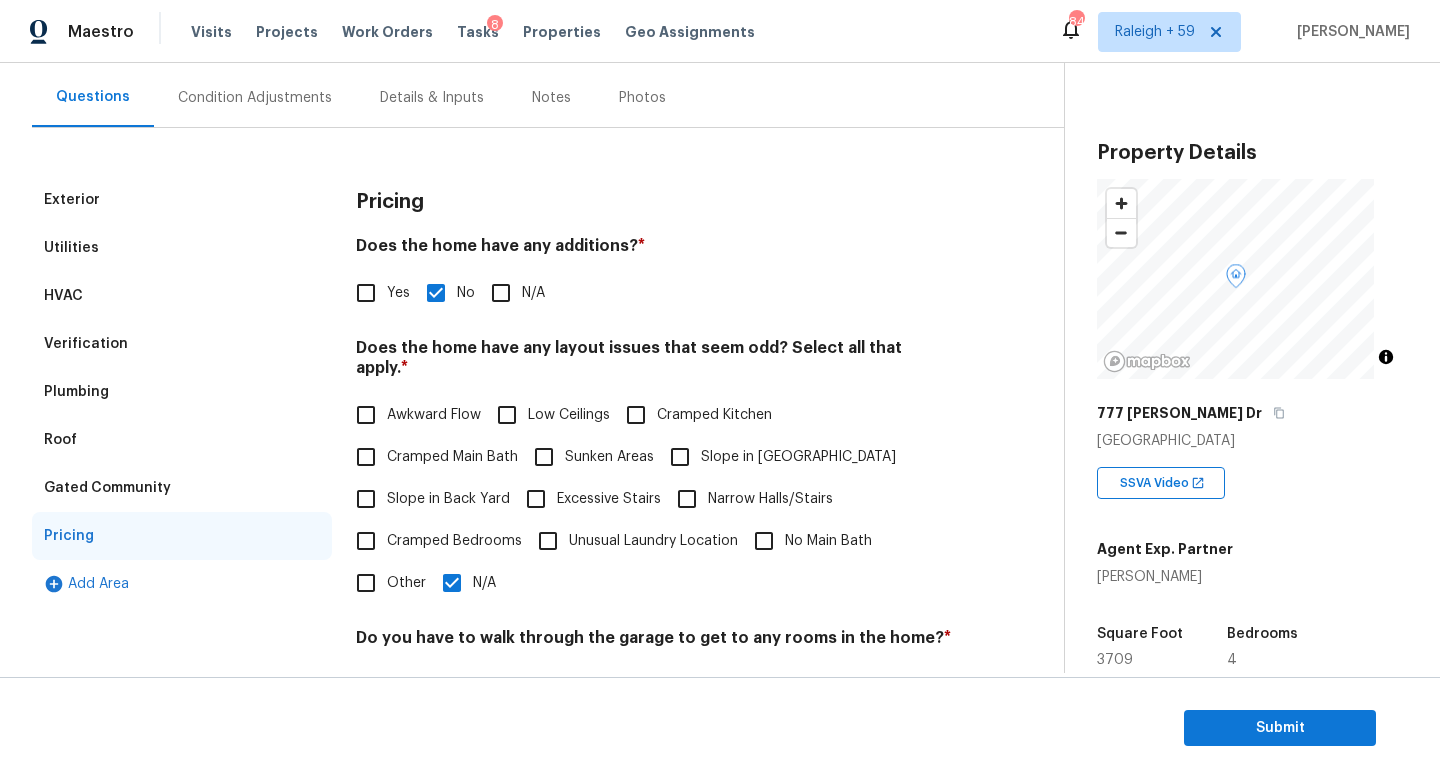 scroll, scrollTop: 0, scrollLeft: 0, axis: both 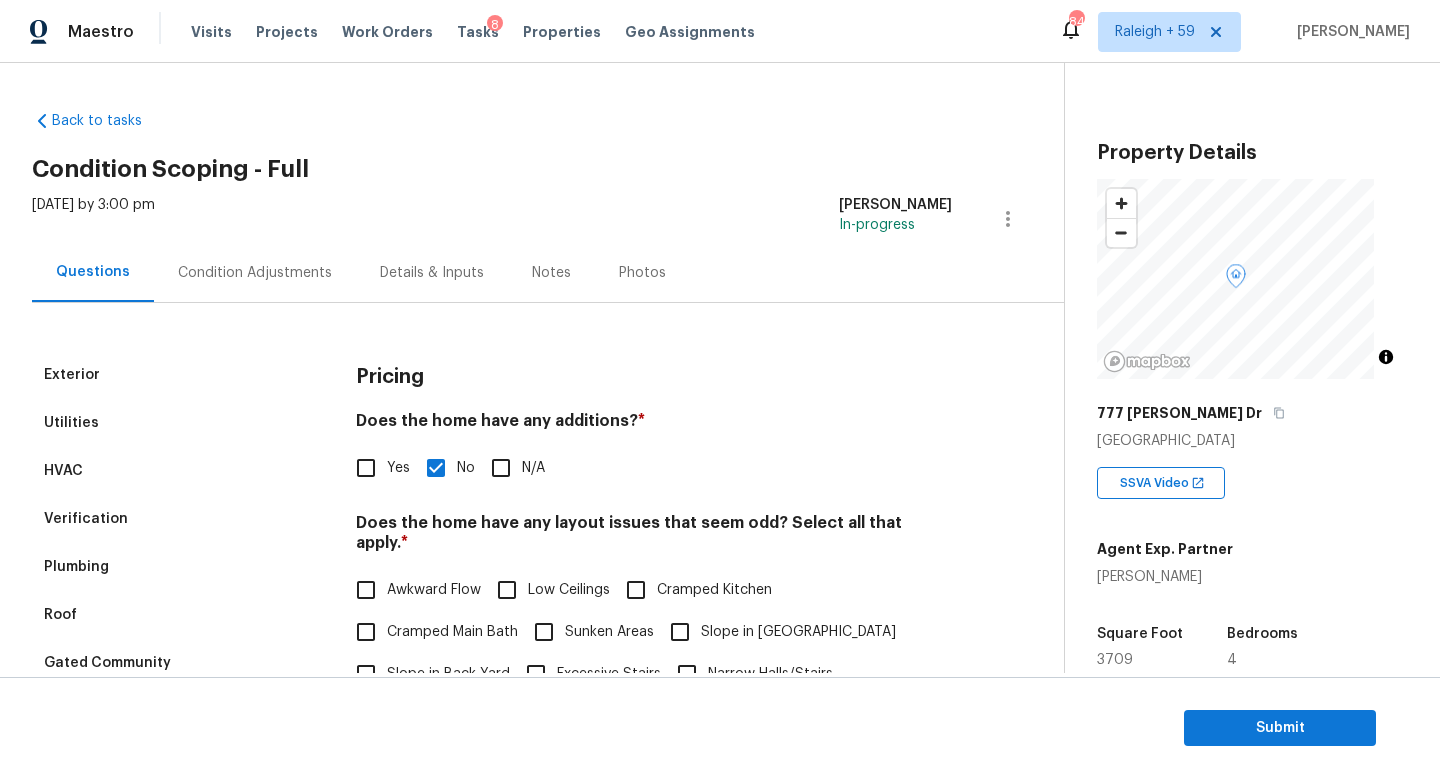 click on "Condition Adjustments" at bounding box center (255, 272) 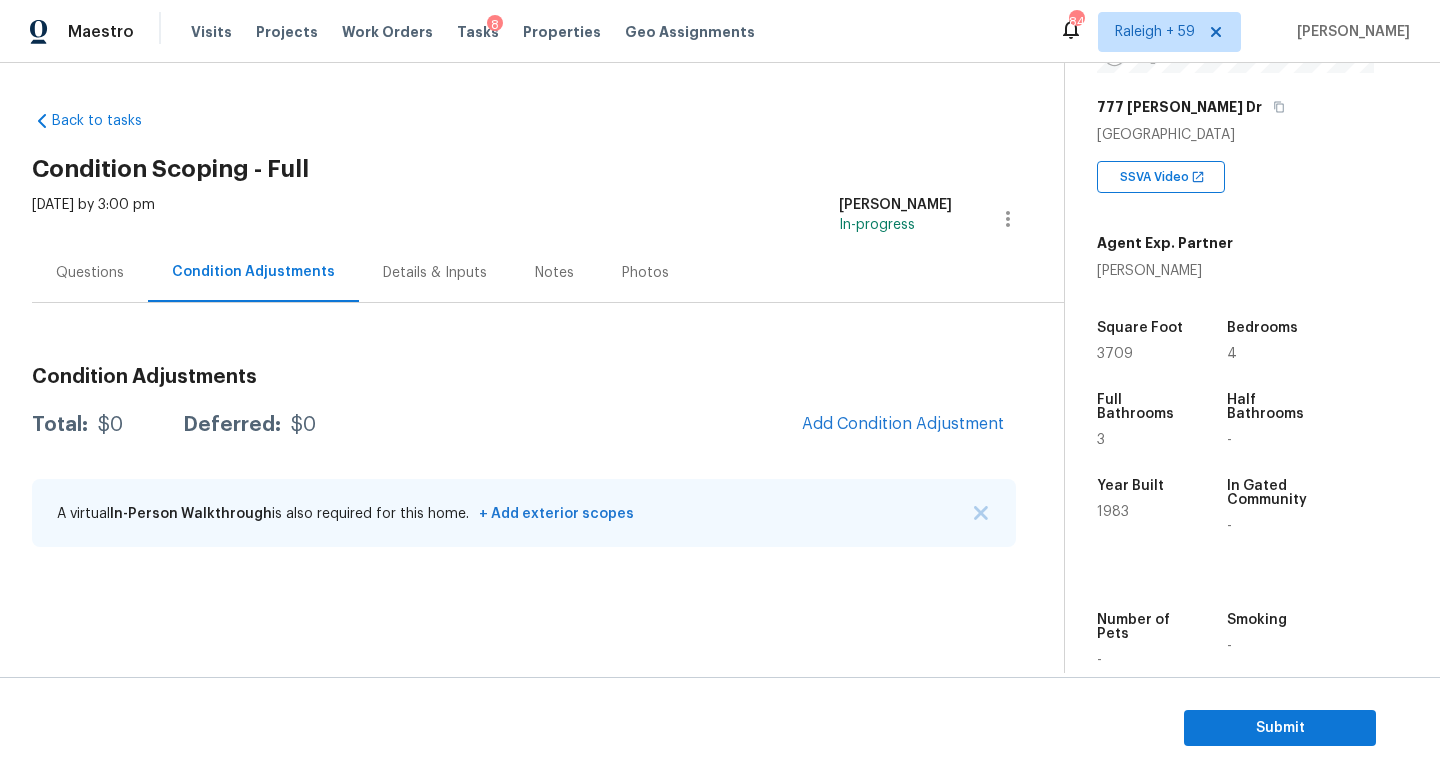 scroll, scrollTop: 377, scrollLeft: 0, axis: vertical 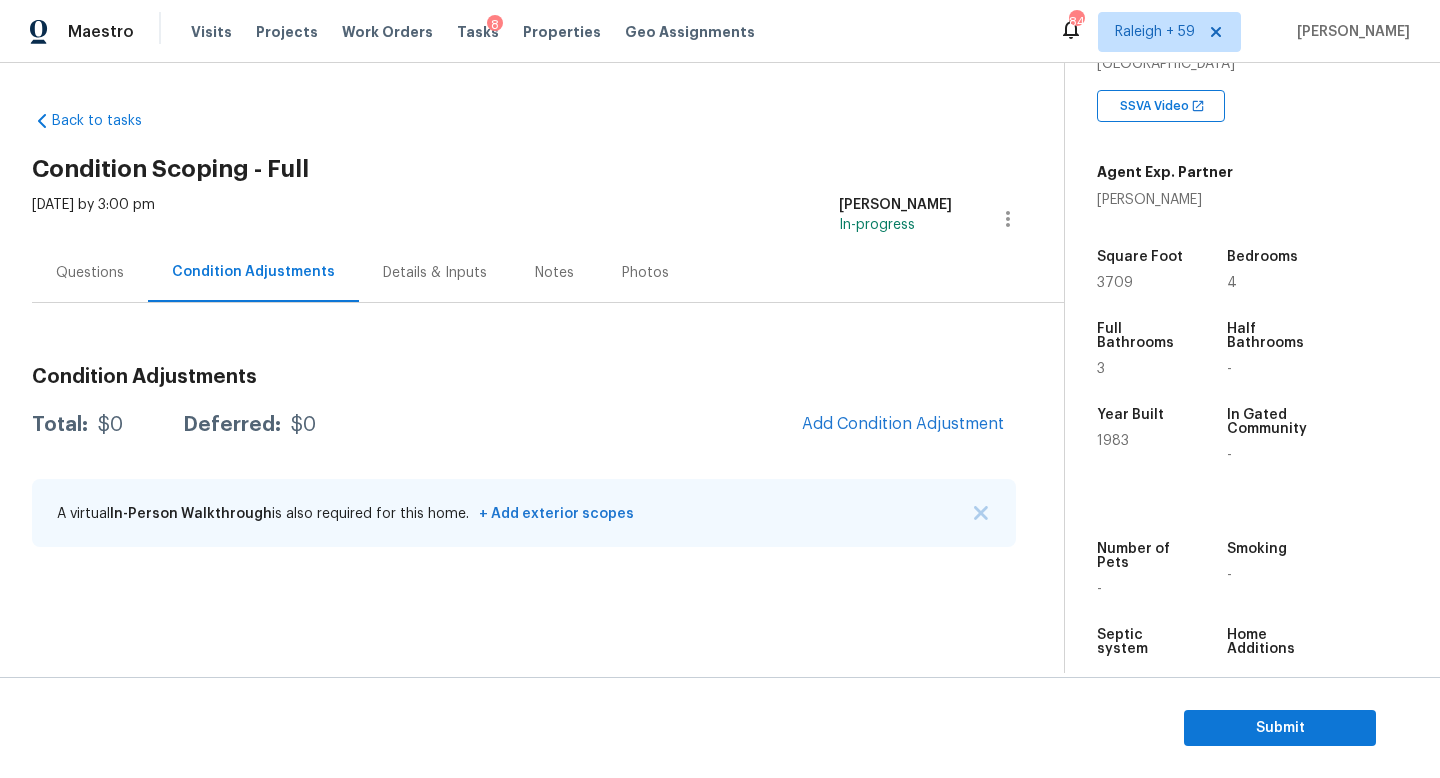click on "Details & Inputs" at bounding box center (435, 272) 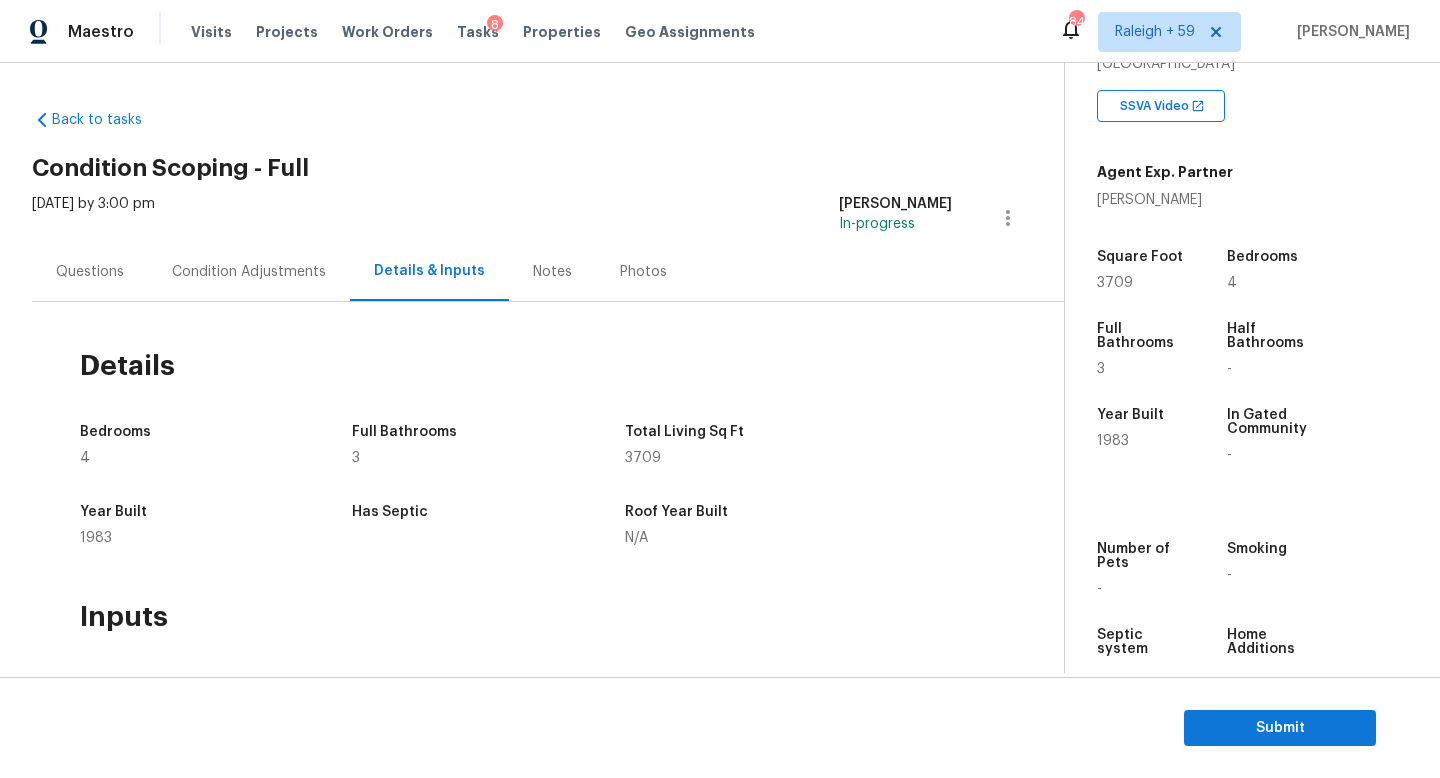 scroll, scrollTop: 0, scrollLeft: 0, axis: both 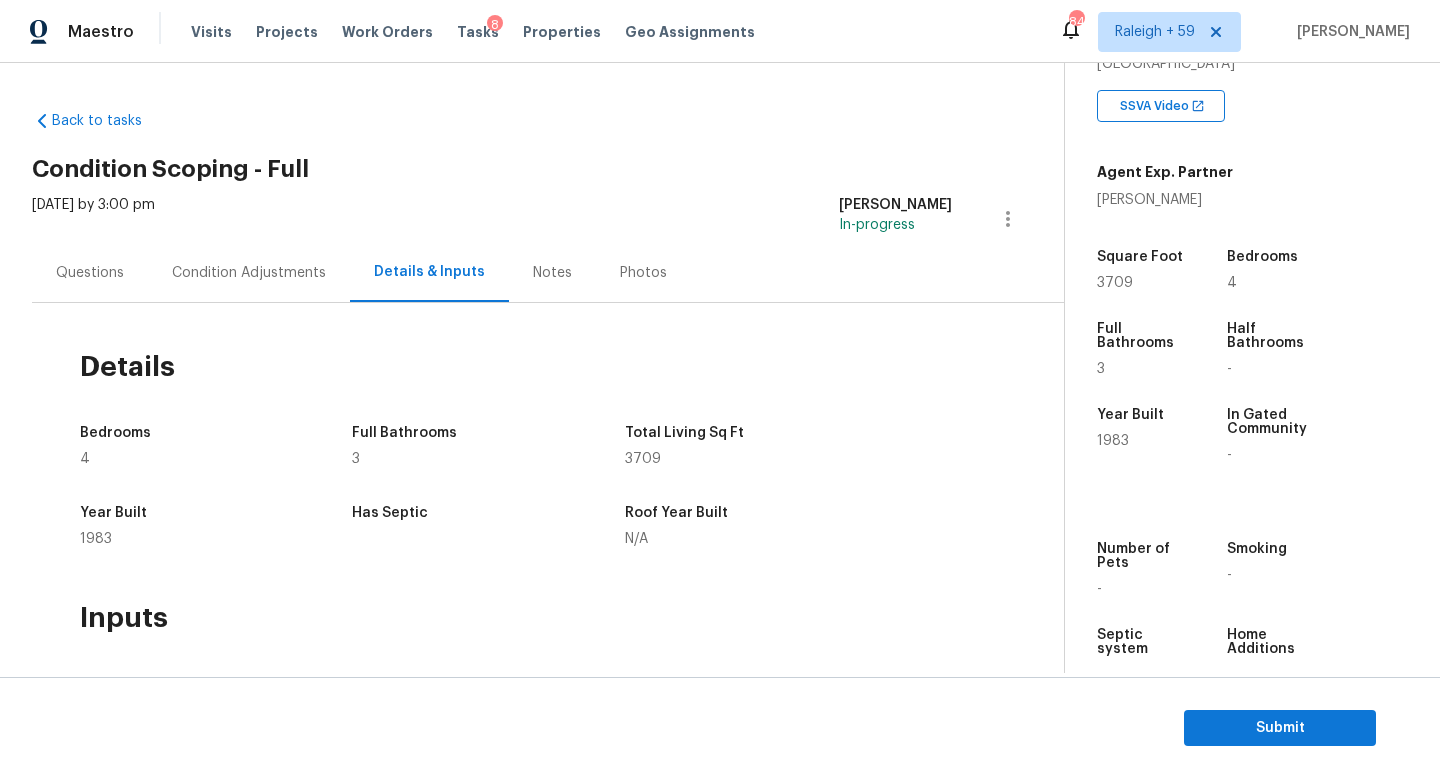 click on "Questions" at bounding box center [90, 273] 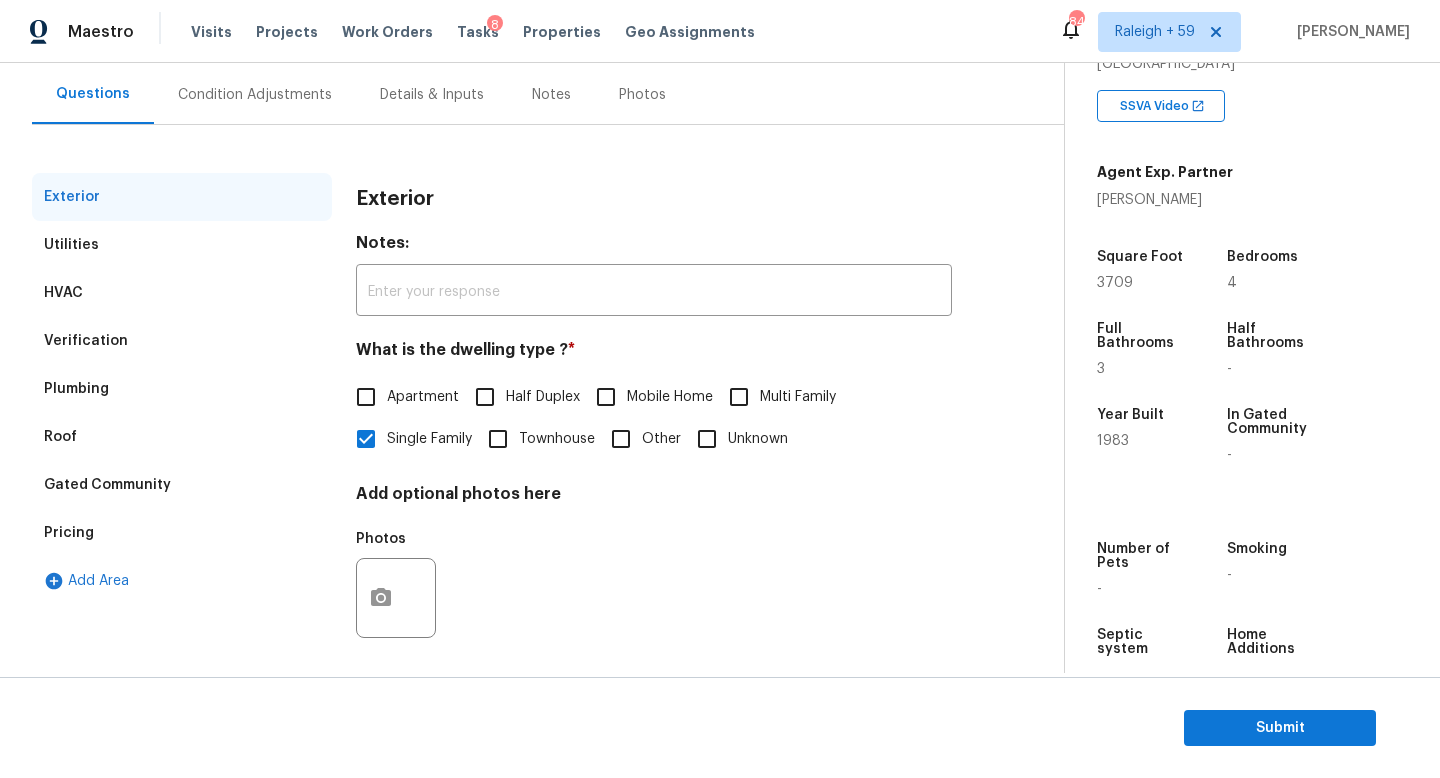 scroll, scrollTop: 156, scrollLeft: 0, axis: vertical 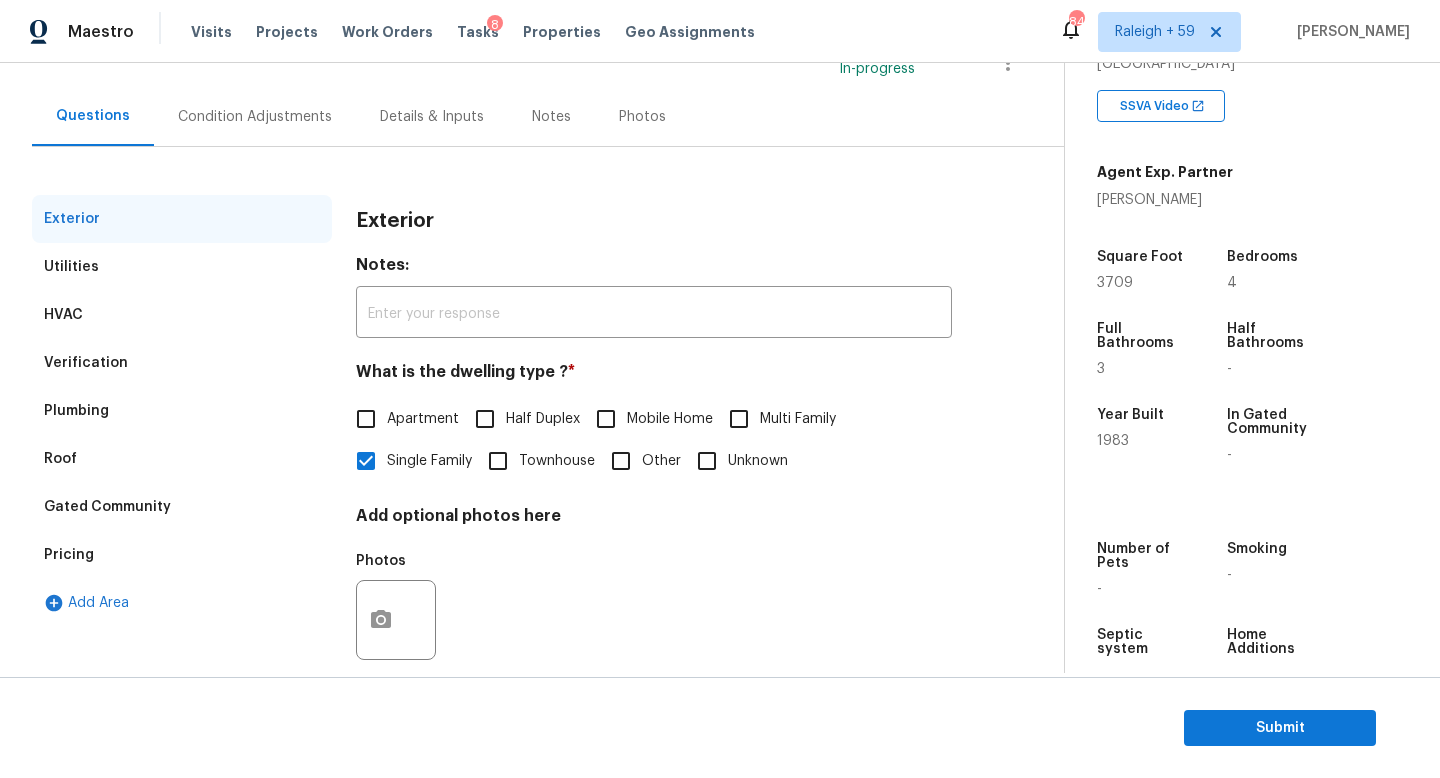 click on "HVAC" at bounding box center [182, 315] 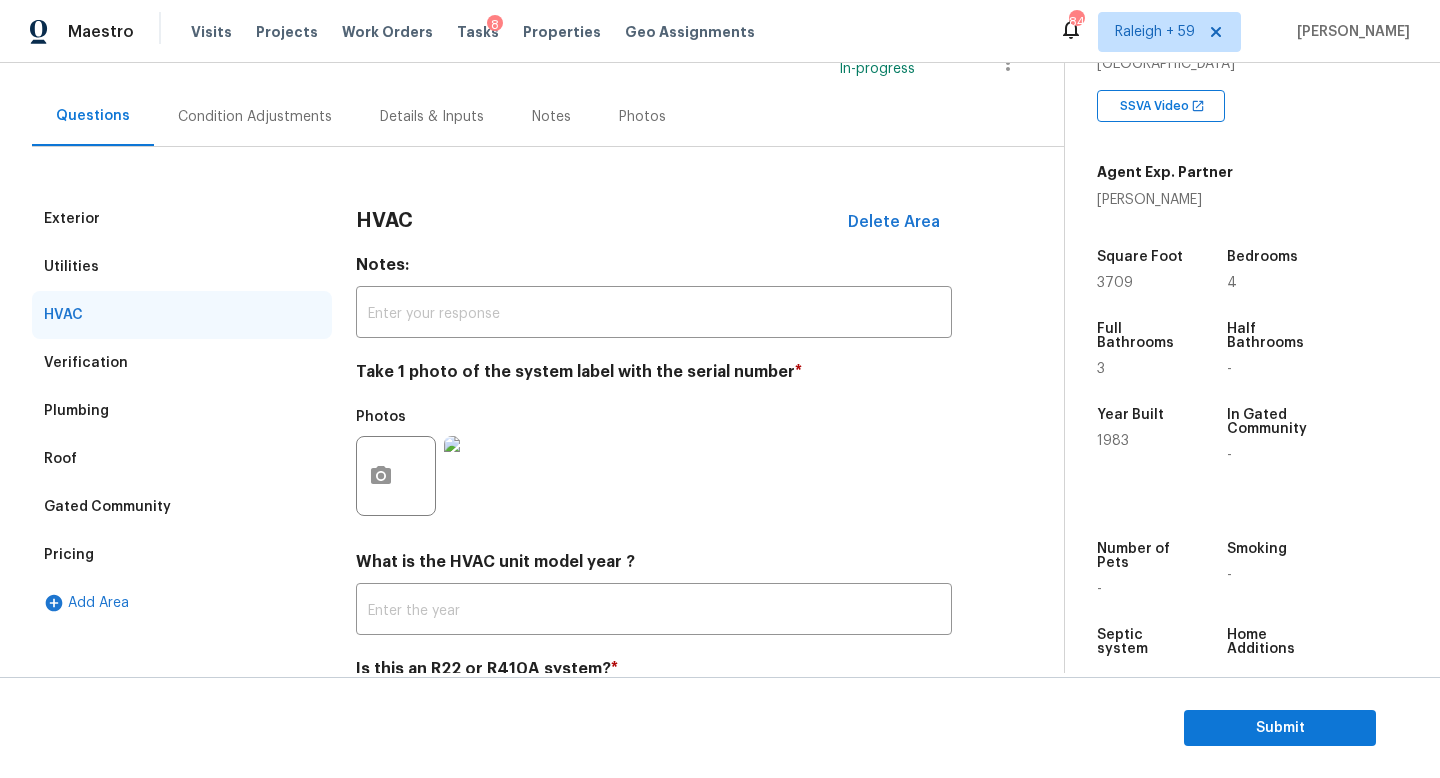 click at bounding box center [484, 476] 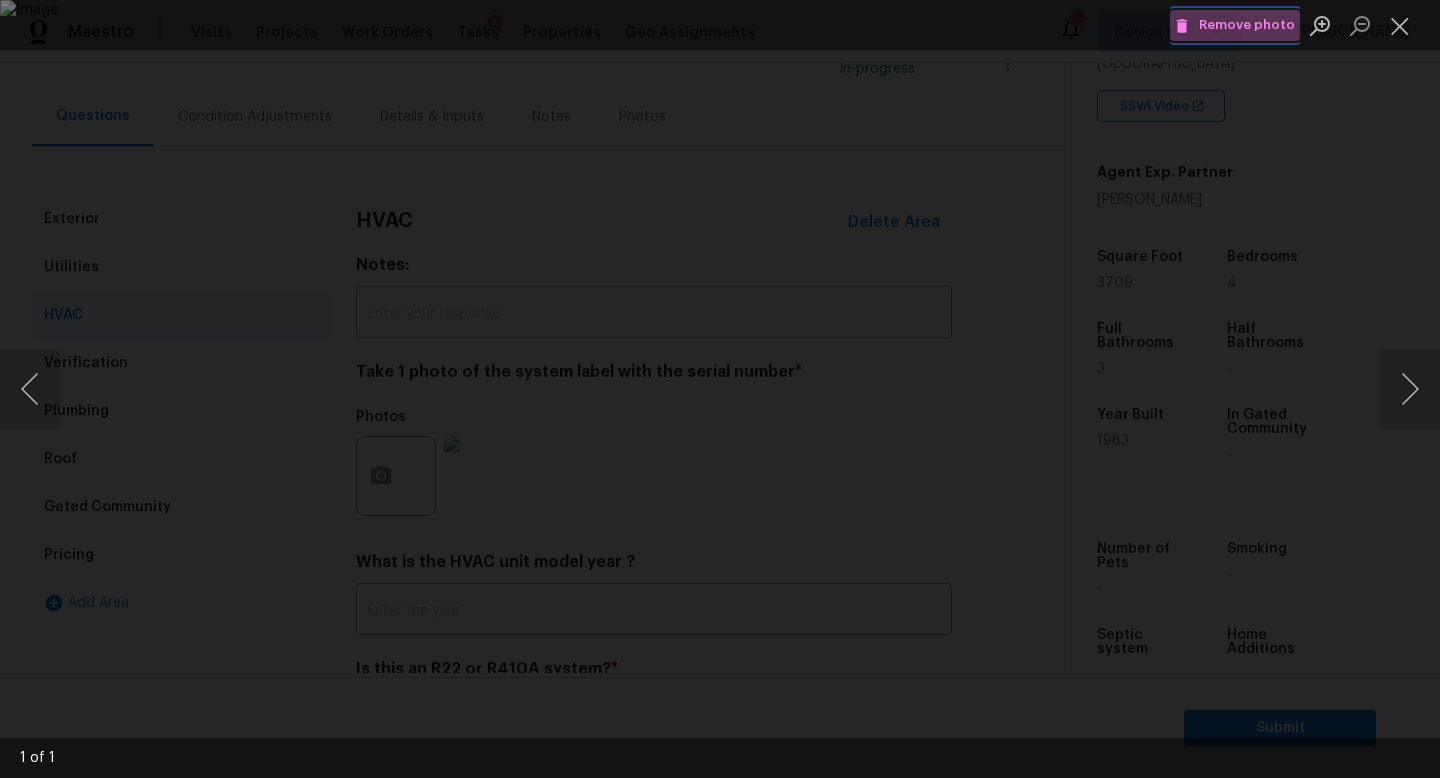 click on "Remove photo" at bounding box center [1235, 25] 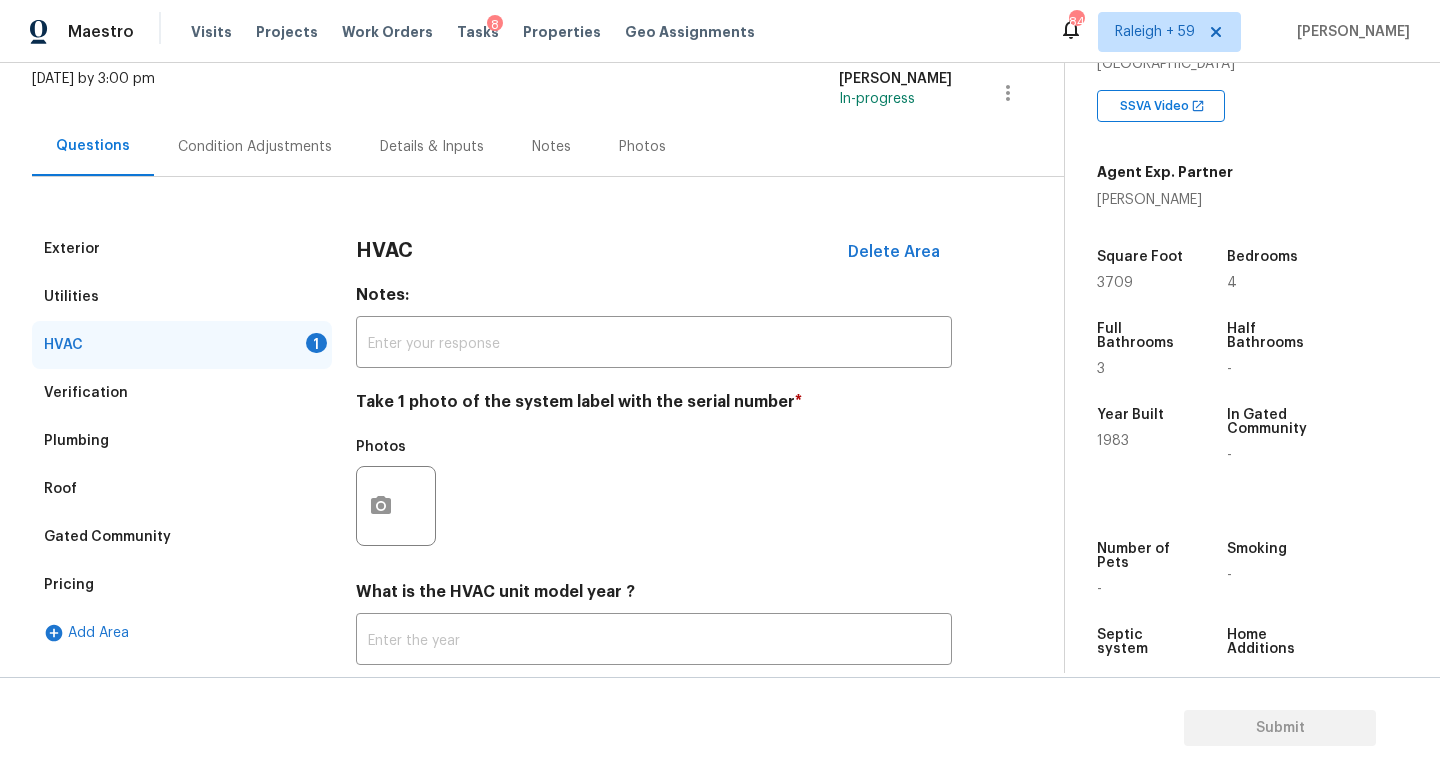 scroll, scrollTop: 0, scrollLeft: 0, axis: both 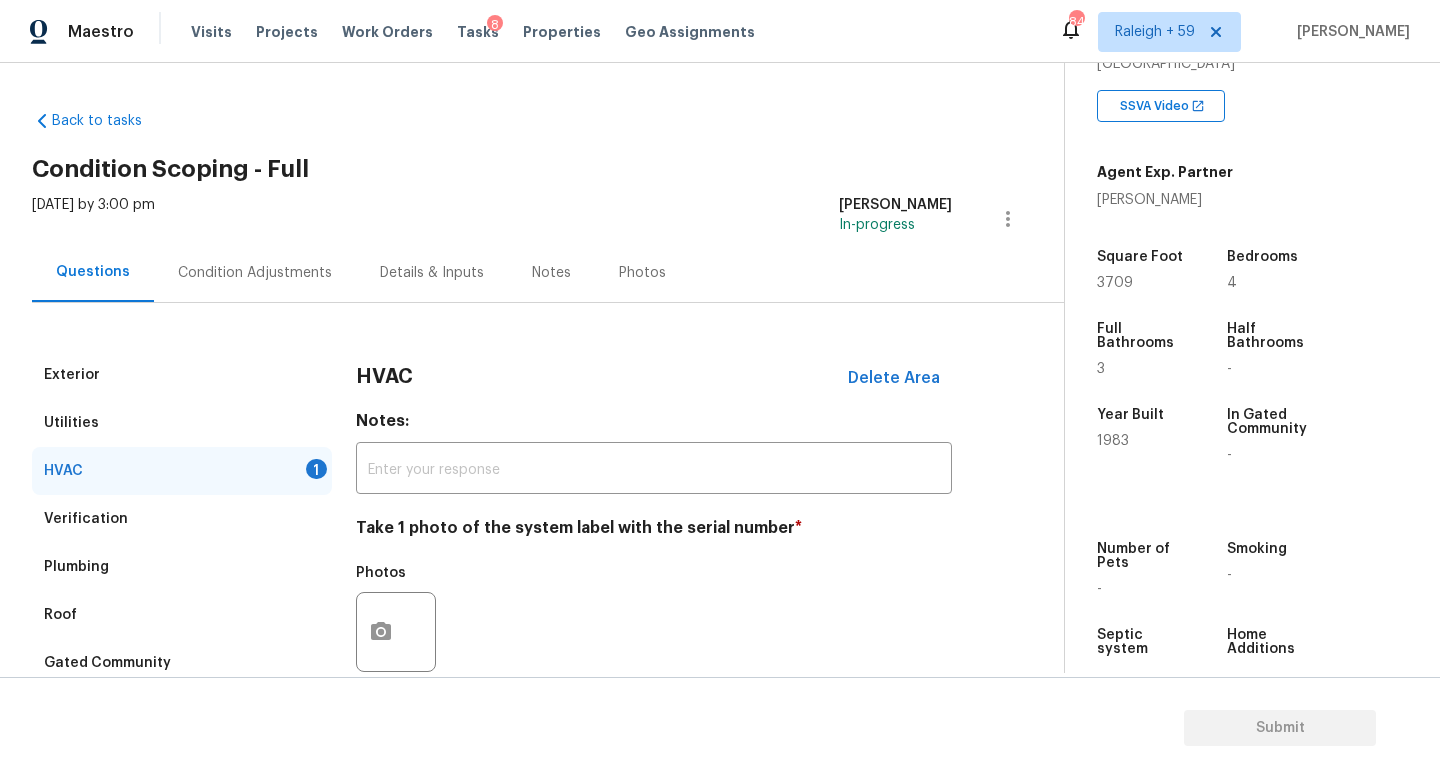 click on "Details & Inputs" at bounding box center (432, 273) 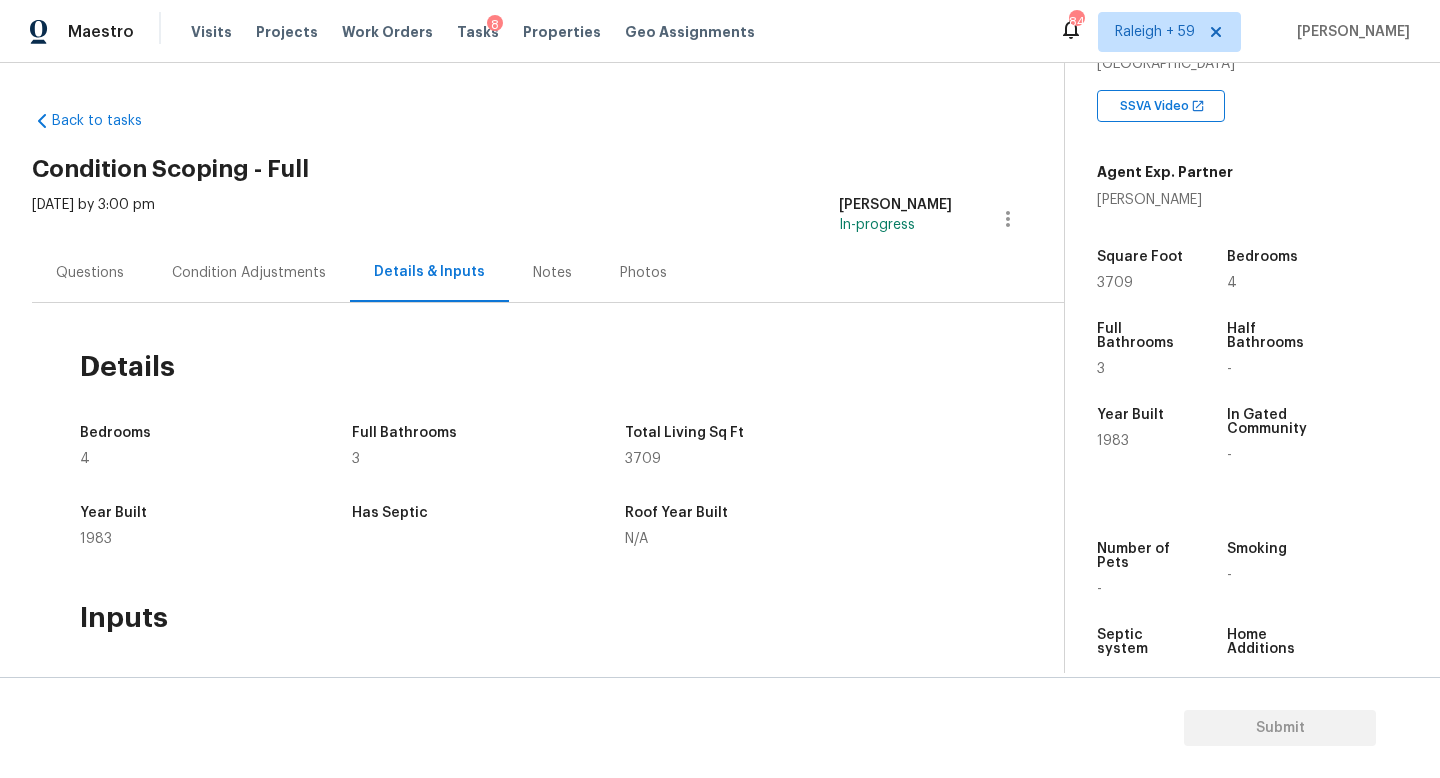 click on "Condition Adjustments" at bounding box center (249, 273) 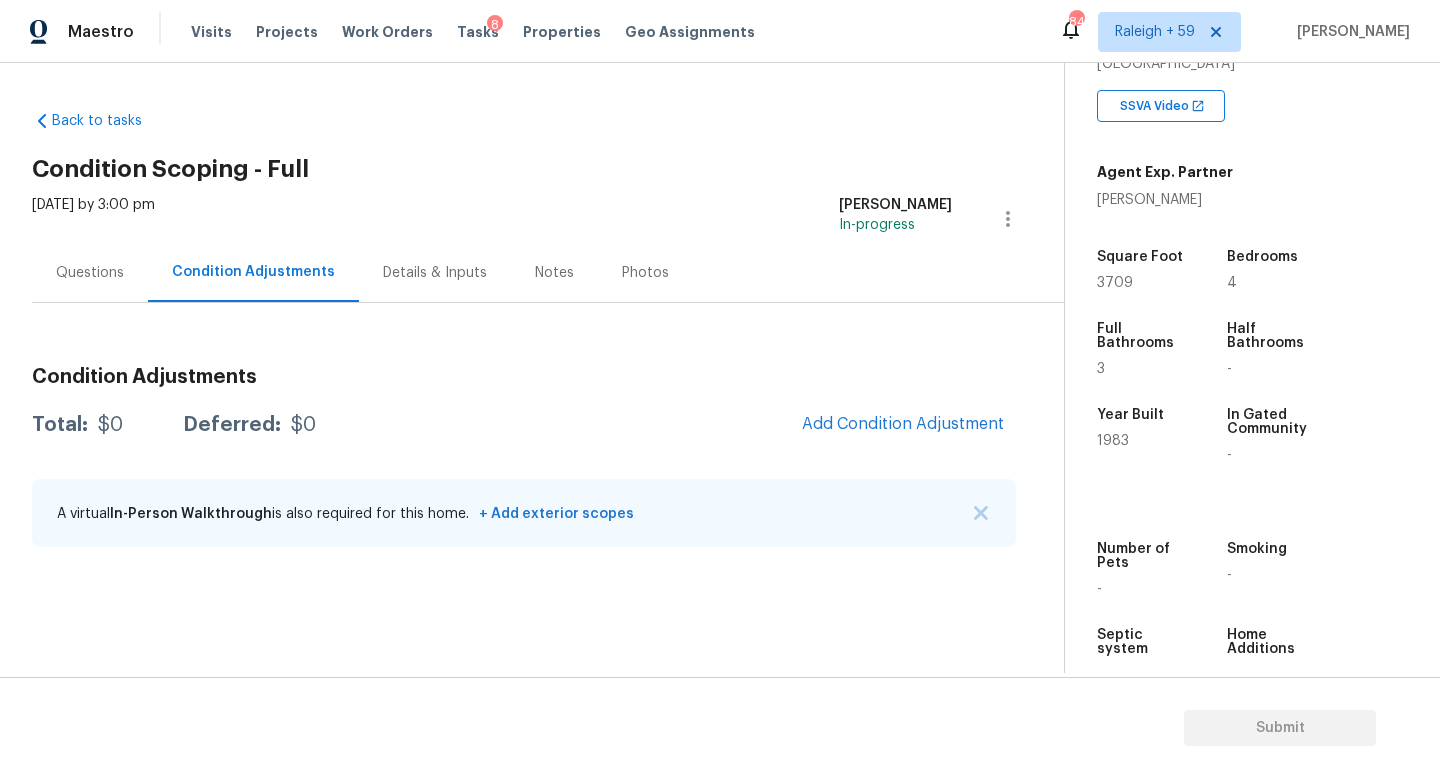 click on "Questions" at bounding box center (90, 272) 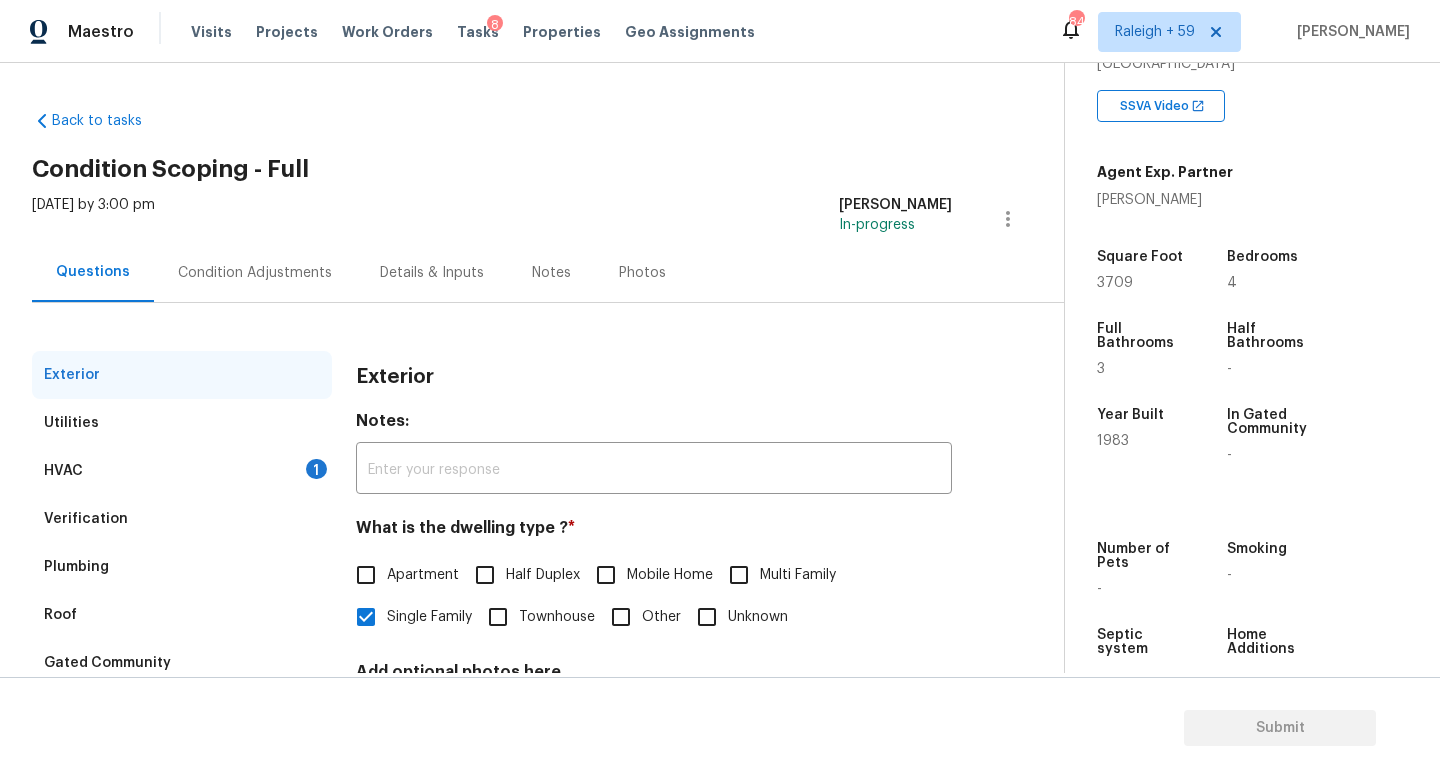 click on "HVAC 1" at bounding box center (182, 471) 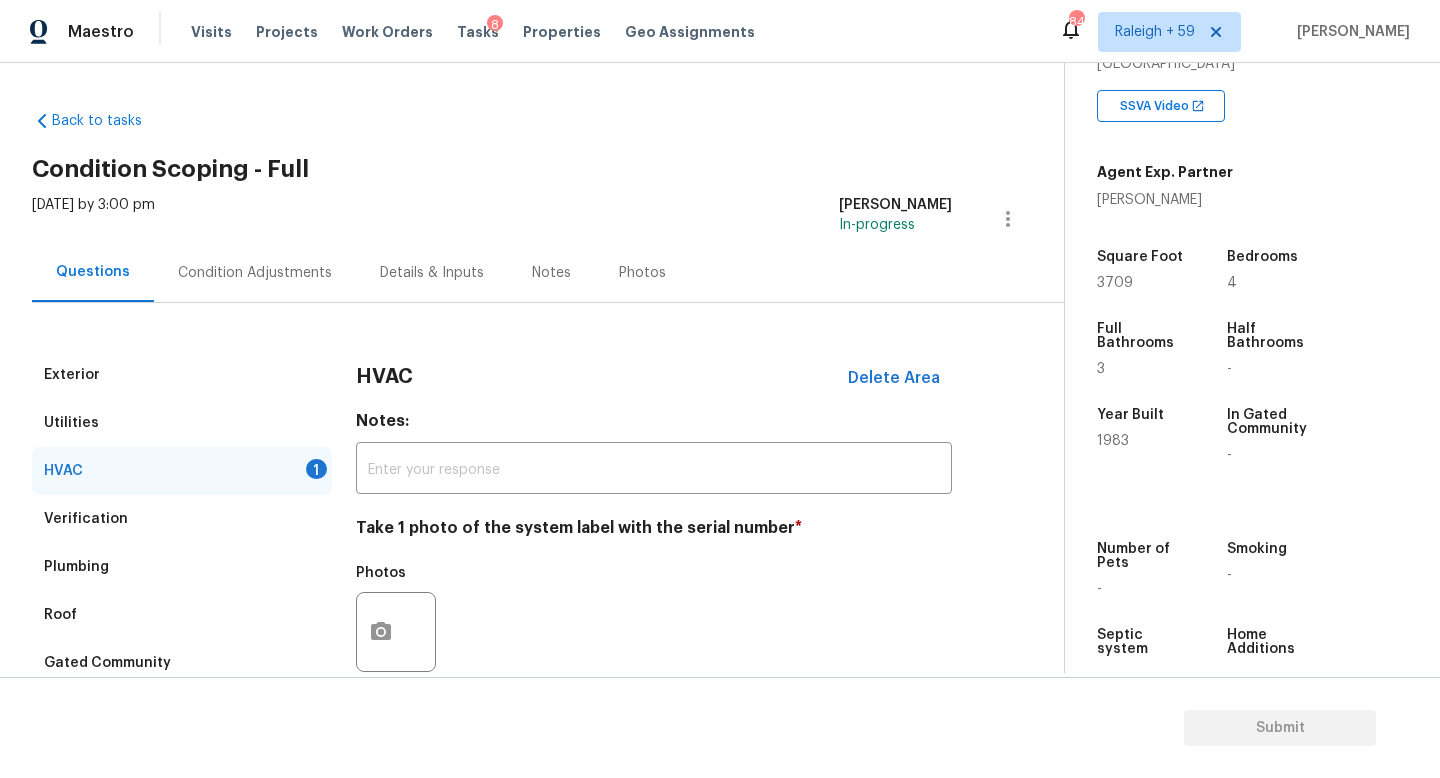 scroll, scrollTop: 44, scrollLeft: 0, axis: vertical 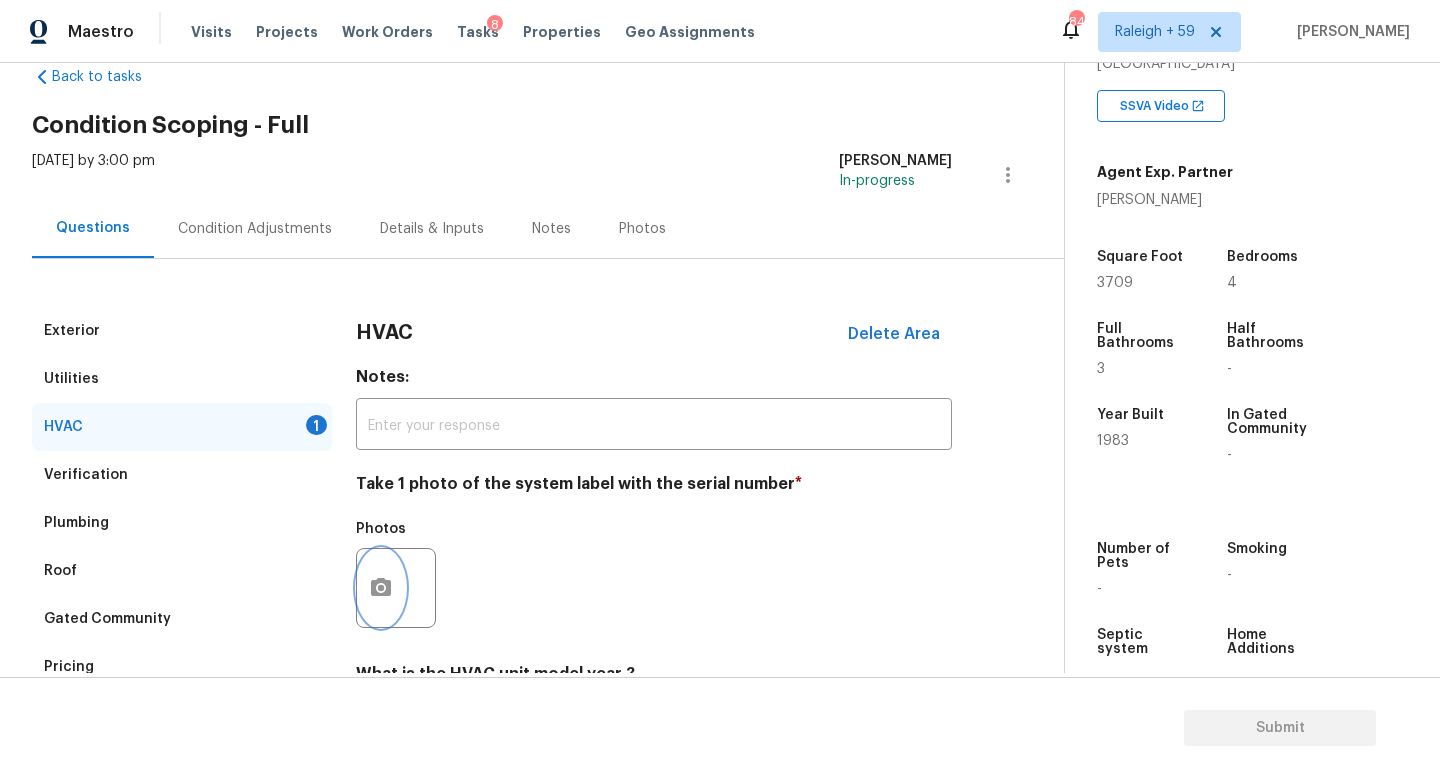 click at bounding box center [381, 588] 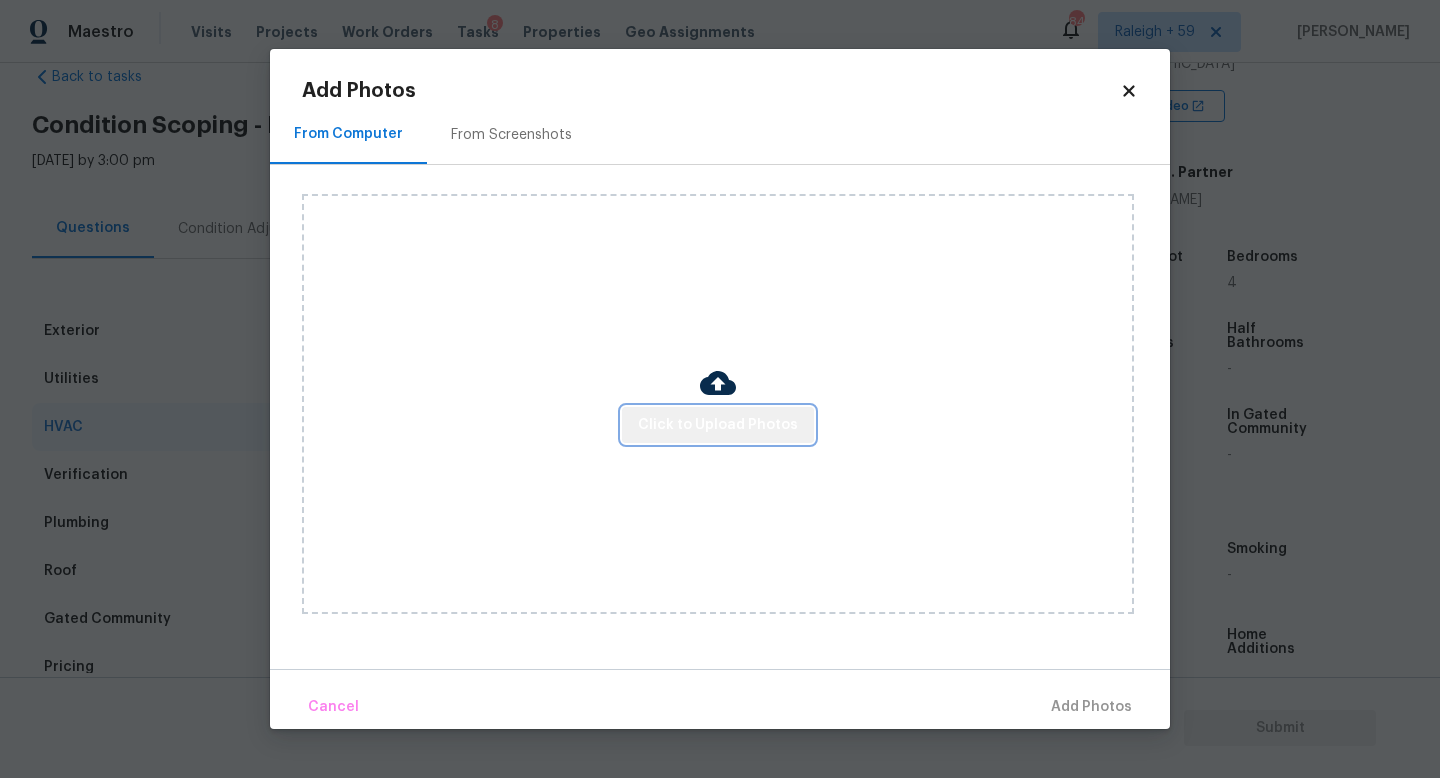 click on "Click to Upload Photos" at bounding box center (718, 425) 